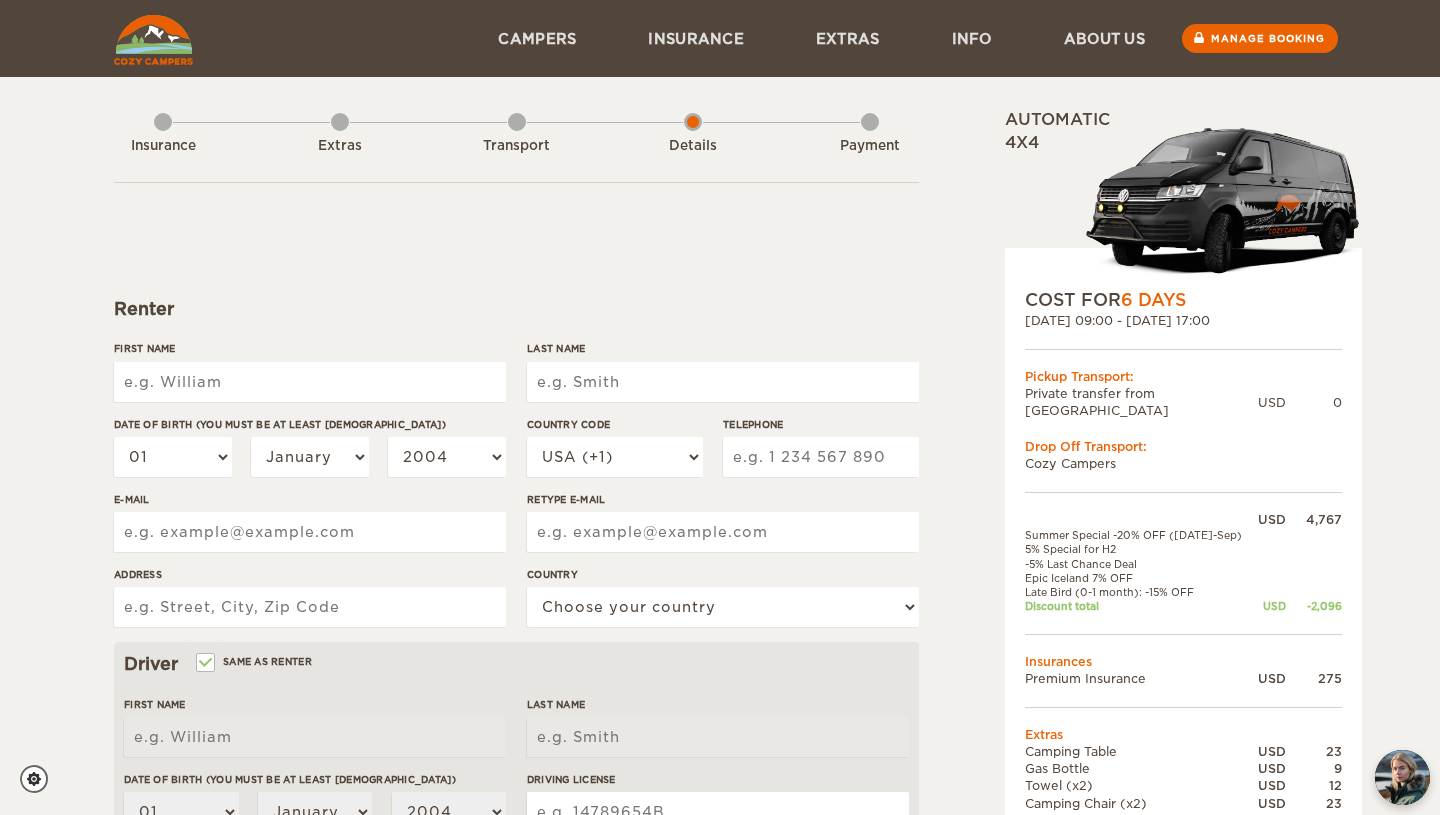 scroll, scrollTop: 0, scrollLeft: 0, axis: both 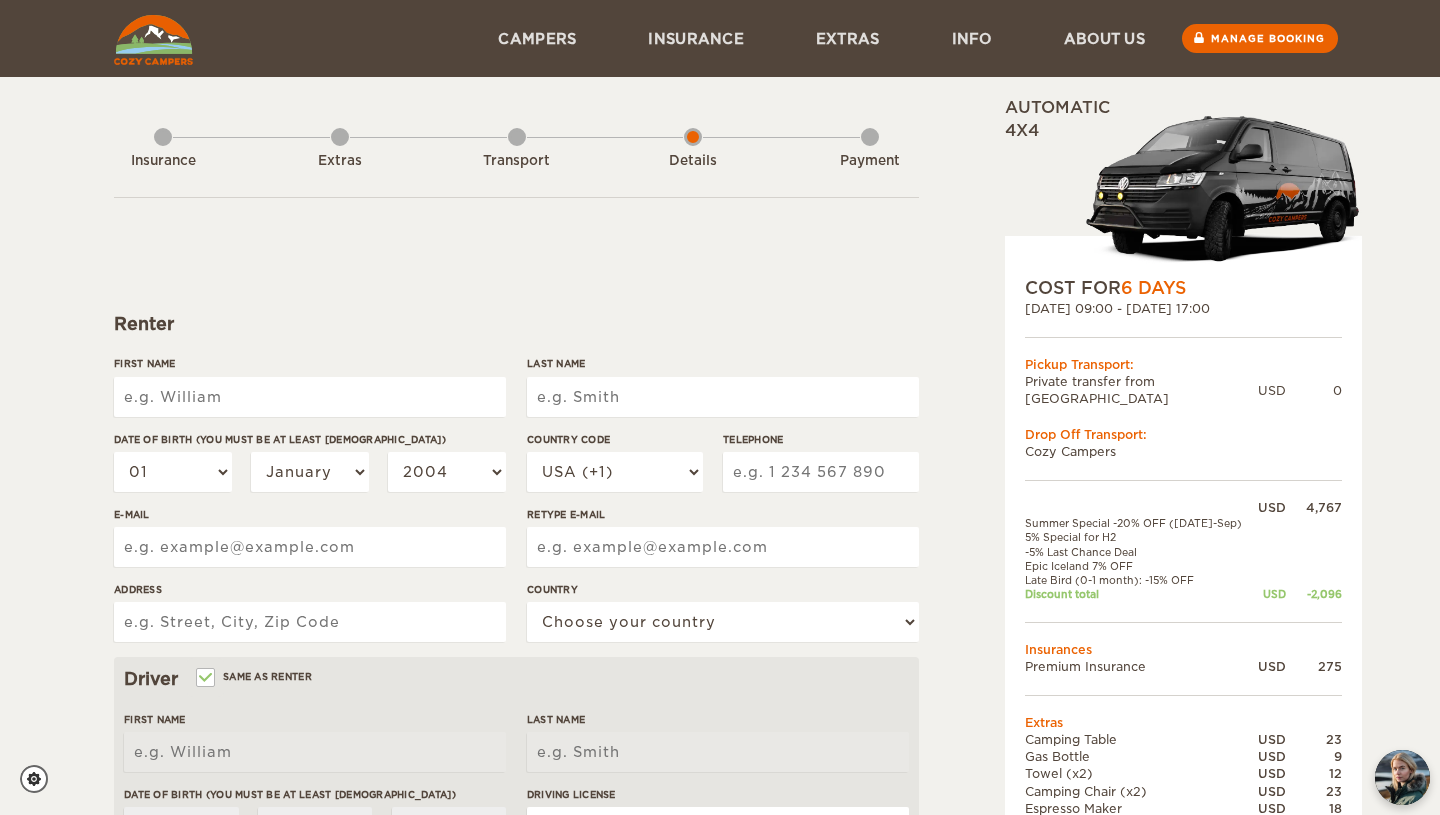 click on "First Name" at bounding box center (310, 397) 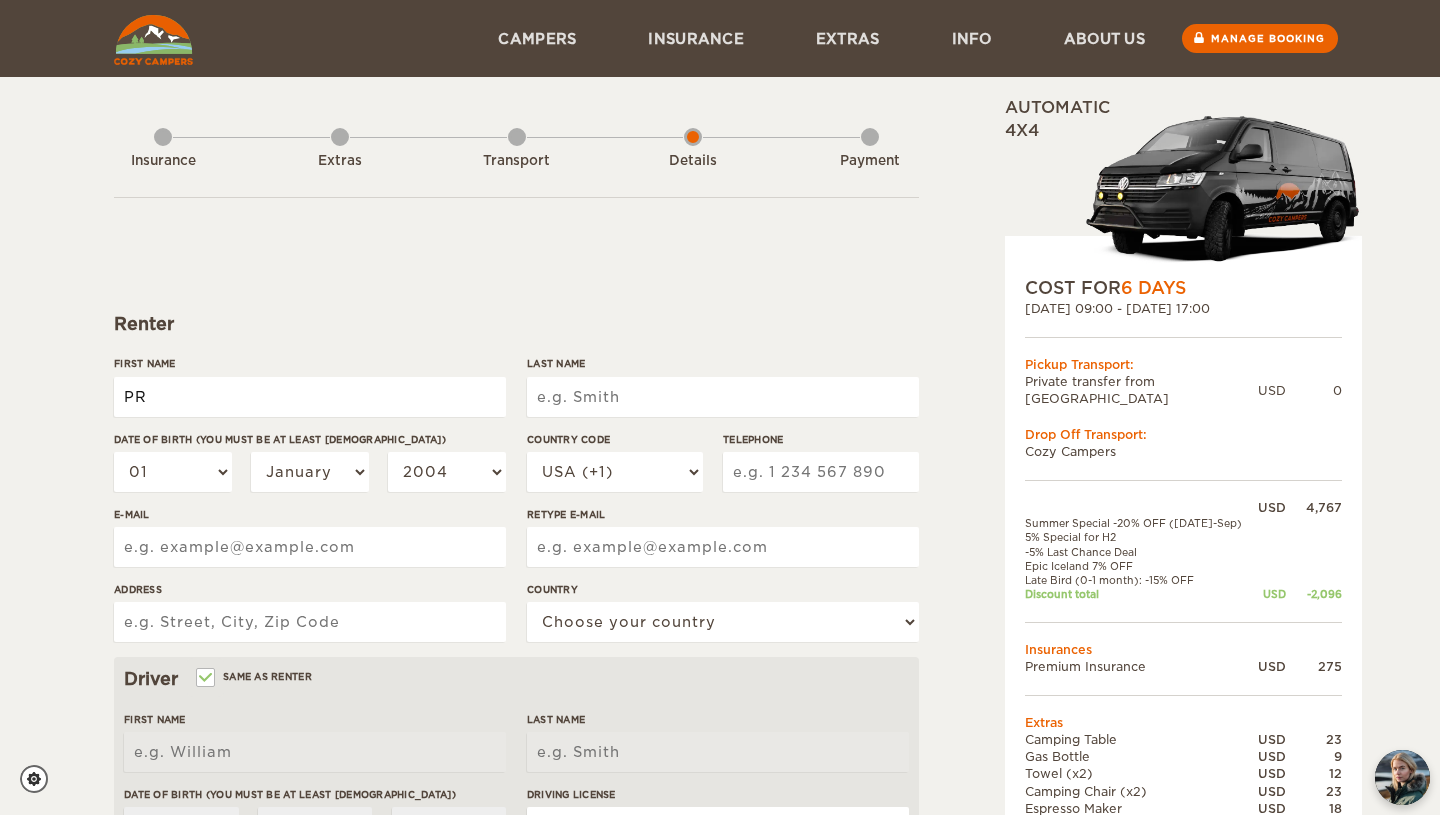 type on "P" 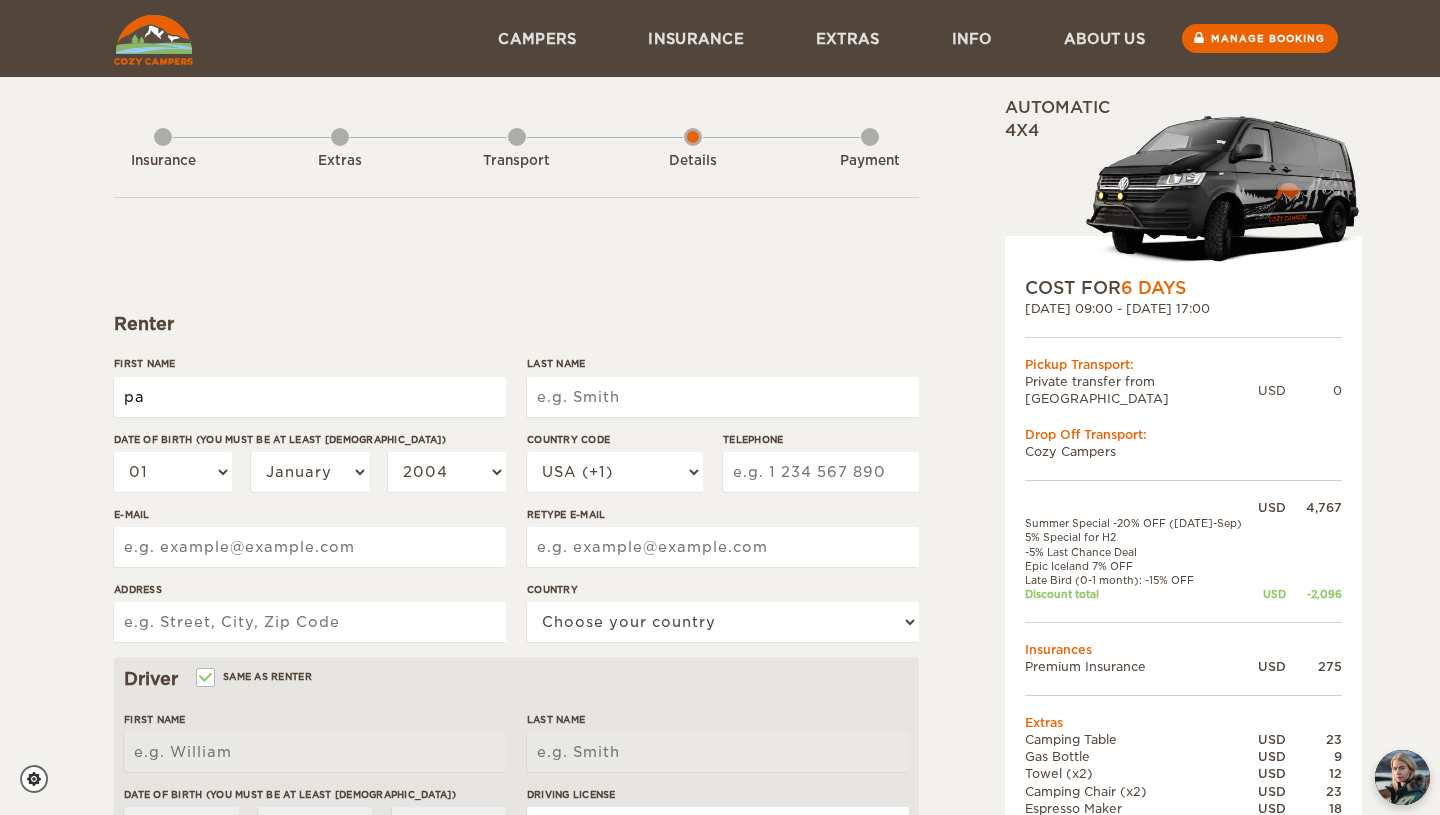 type on "p" 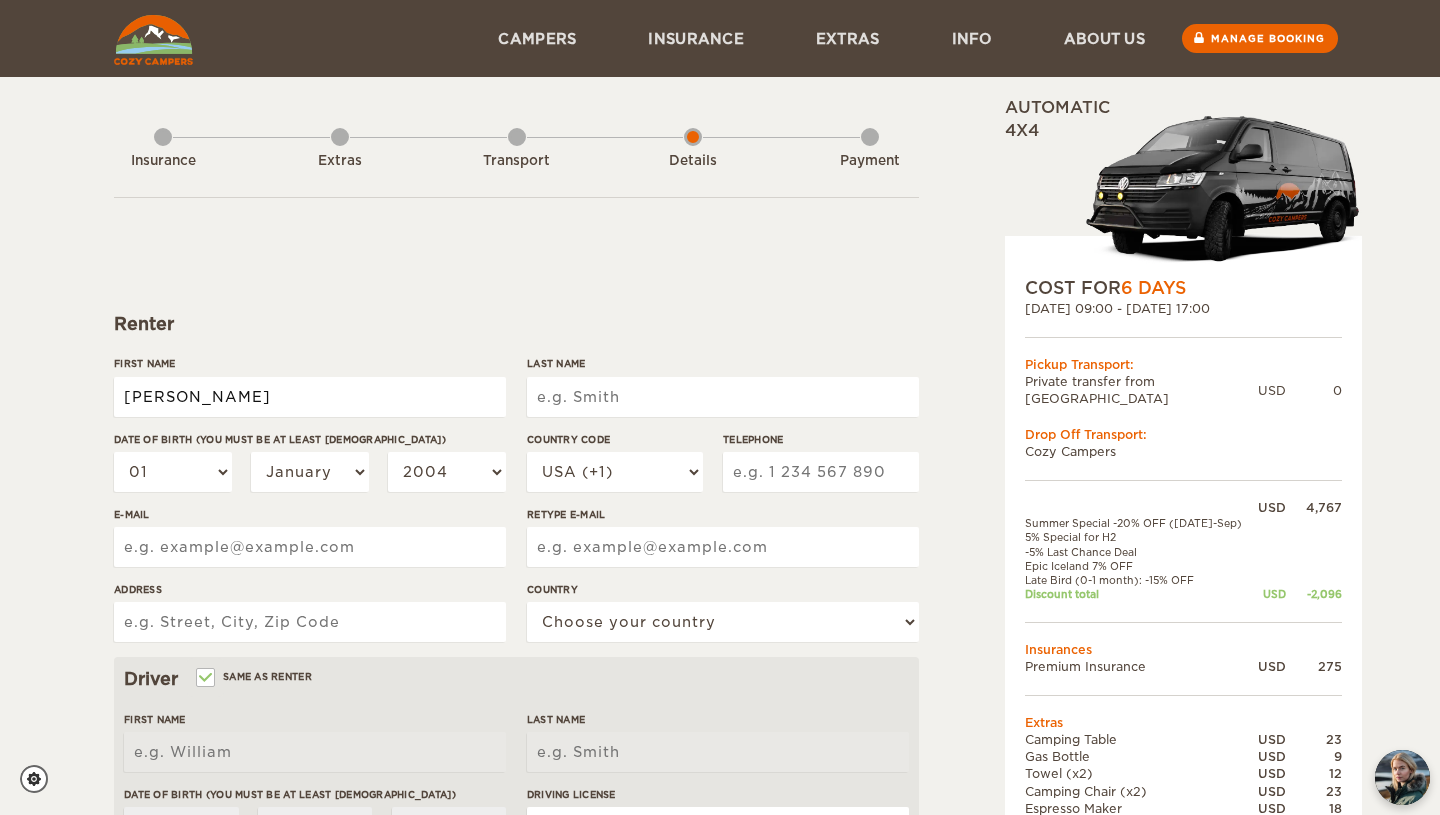 type on "[PERSON_NAME]" 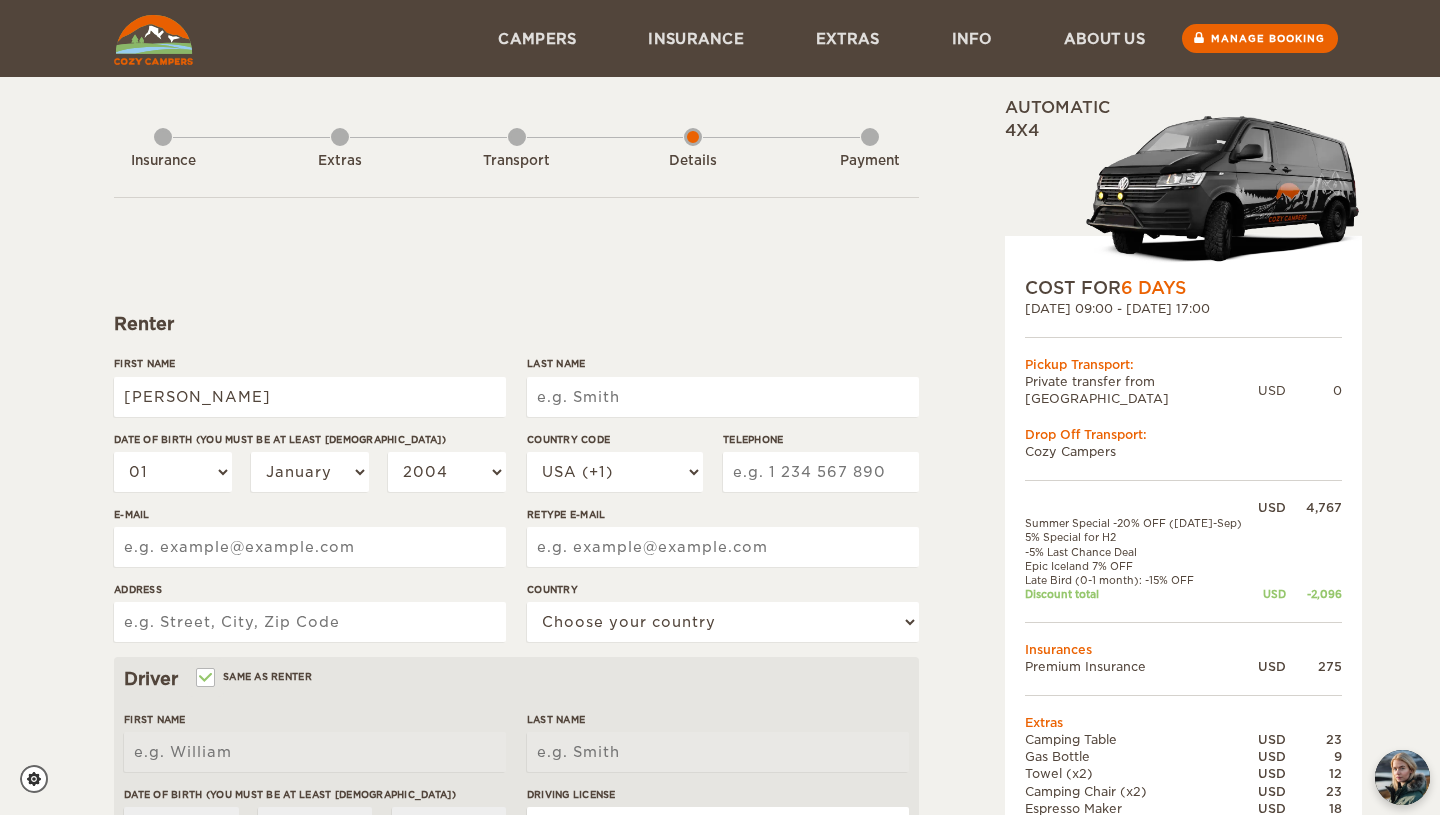 type on "[PERSON_NAME]" 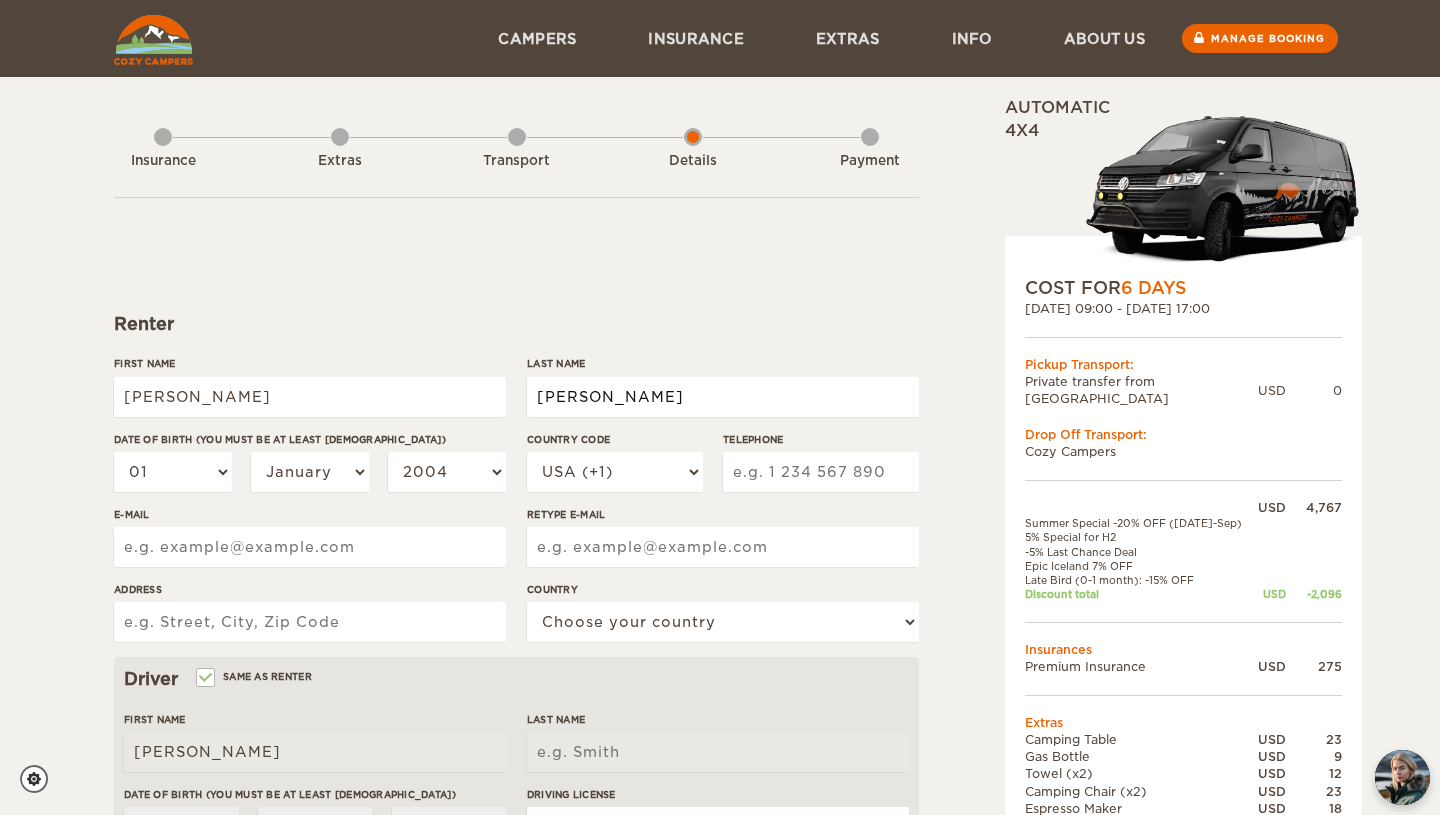 type on "Wedolowski" 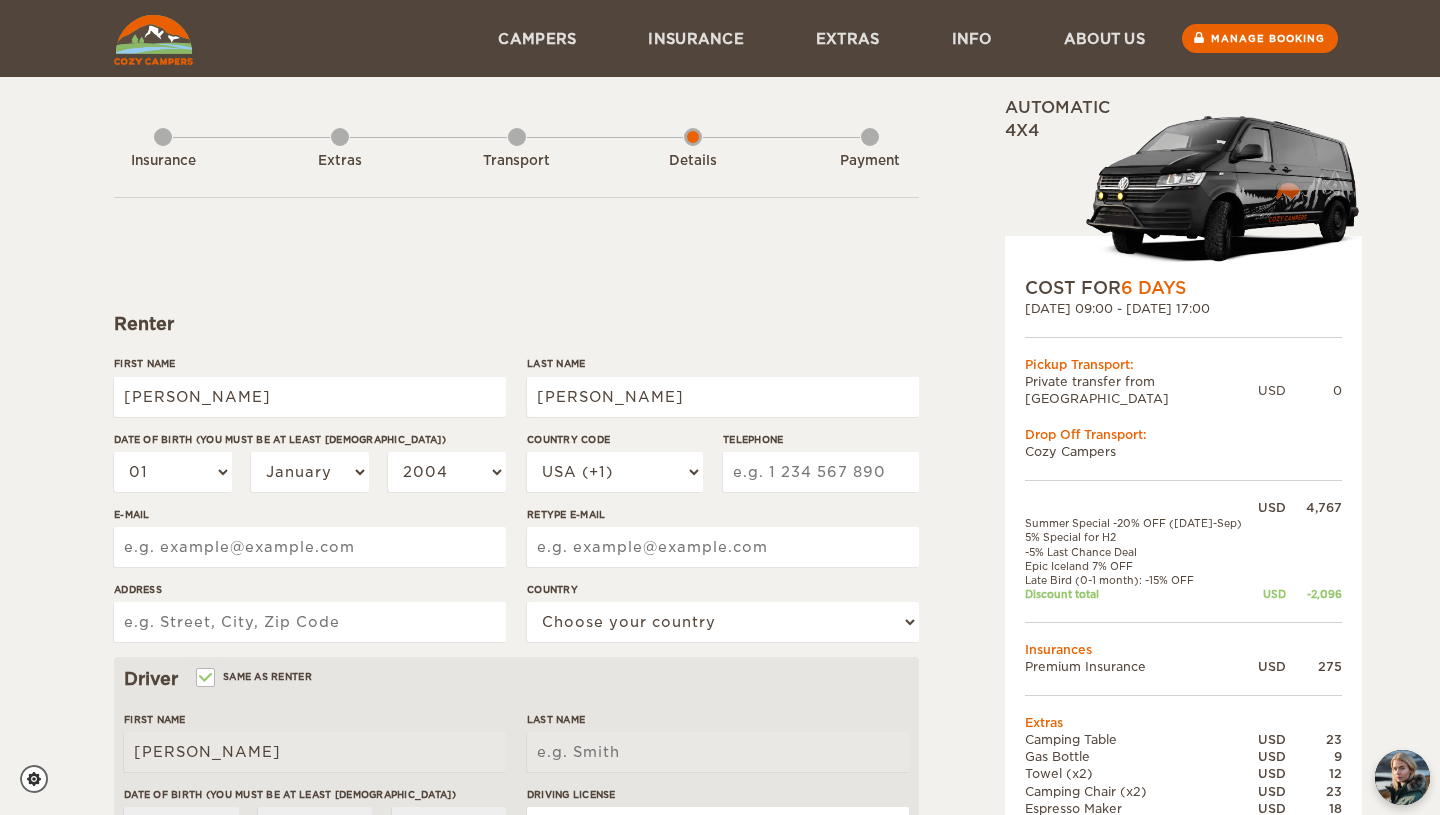 type on "Wedolowski" 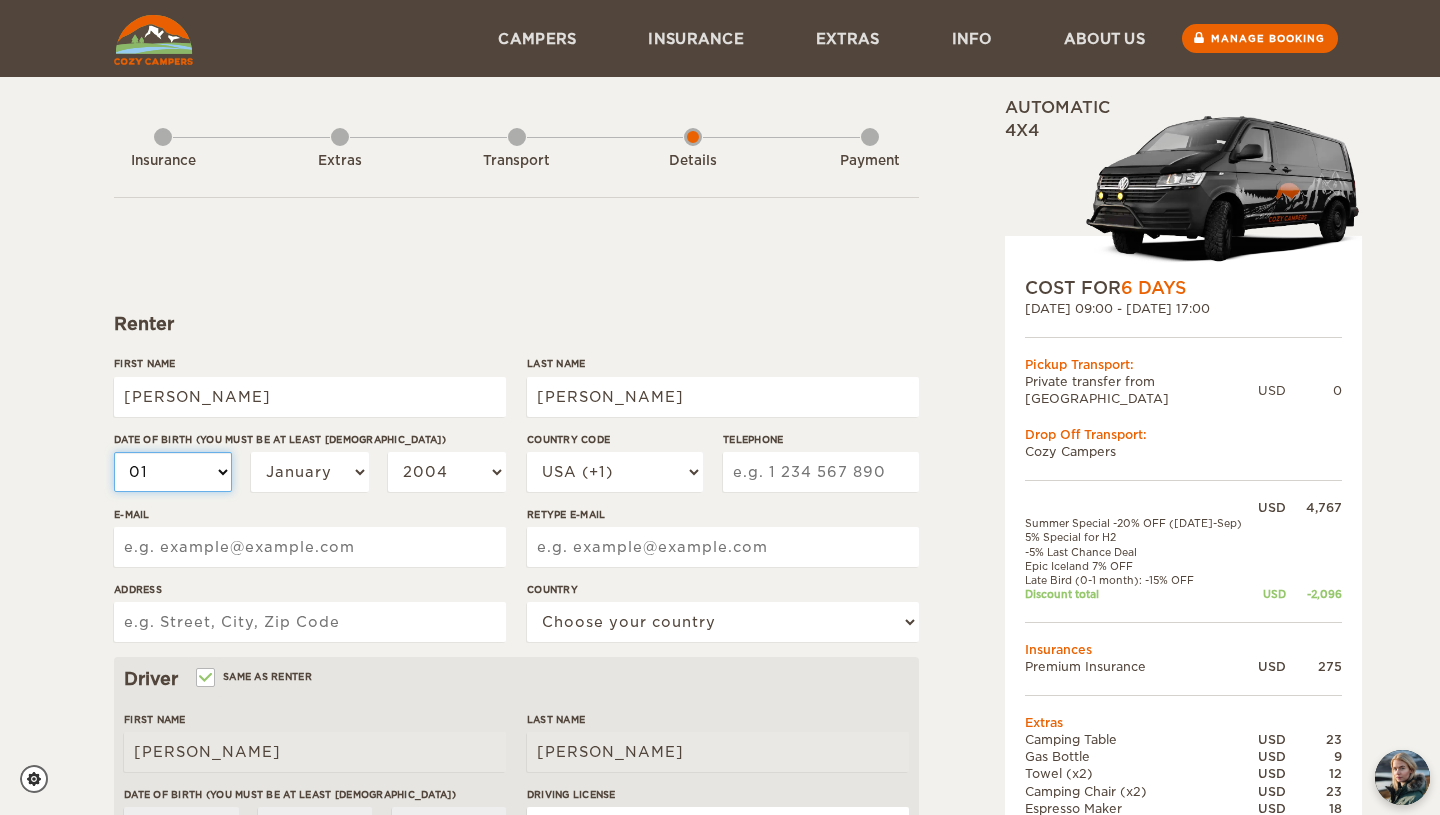 click on "01
02
03
04
05
06
07
08
09
10
11
12
13
14
15
16
17
18
19
20
21
22
23
24
25
26
27
28
29
30
31" at bounding box center (173, 472) 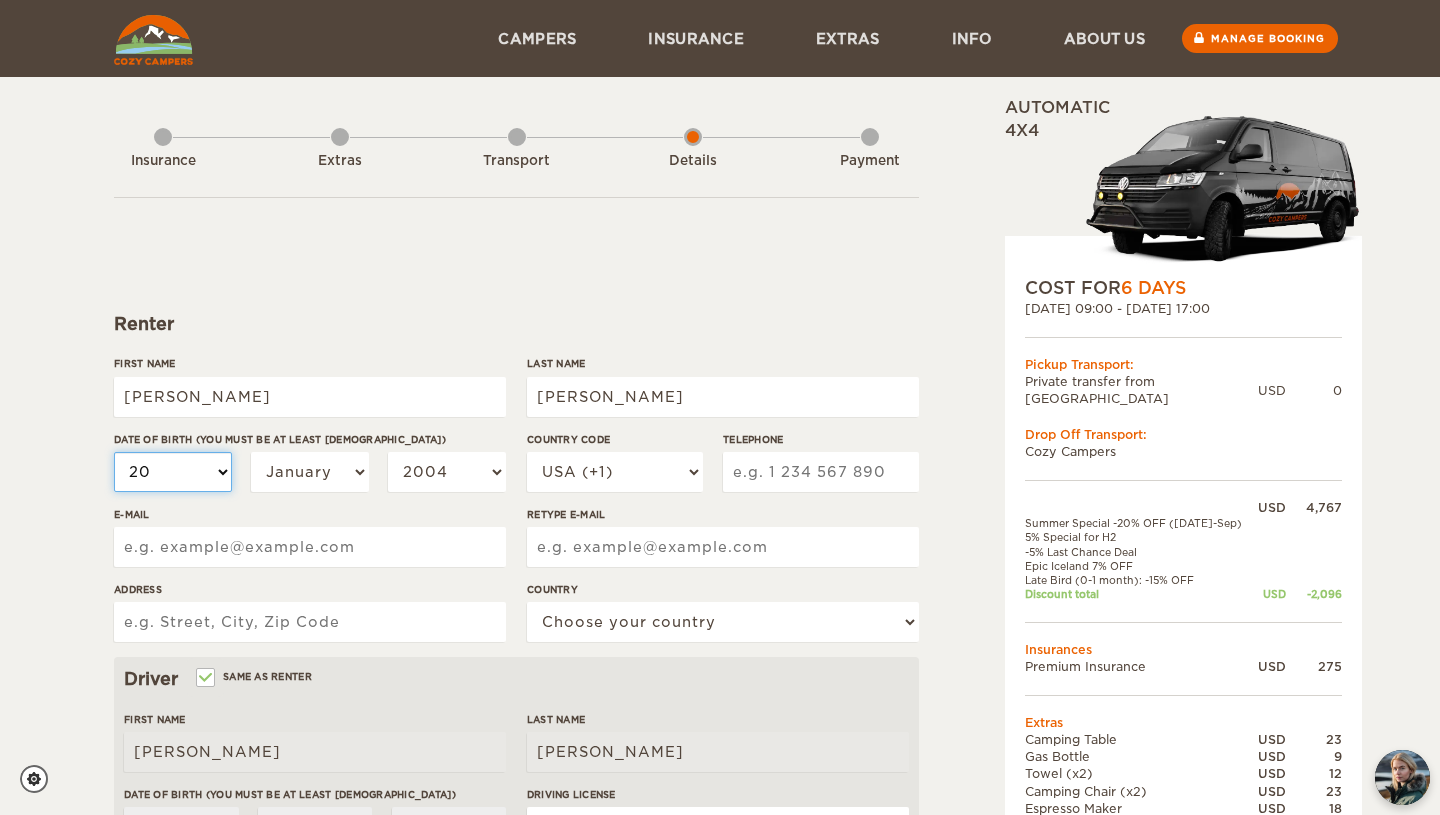 click on "20" at bounding box center (0, 0) 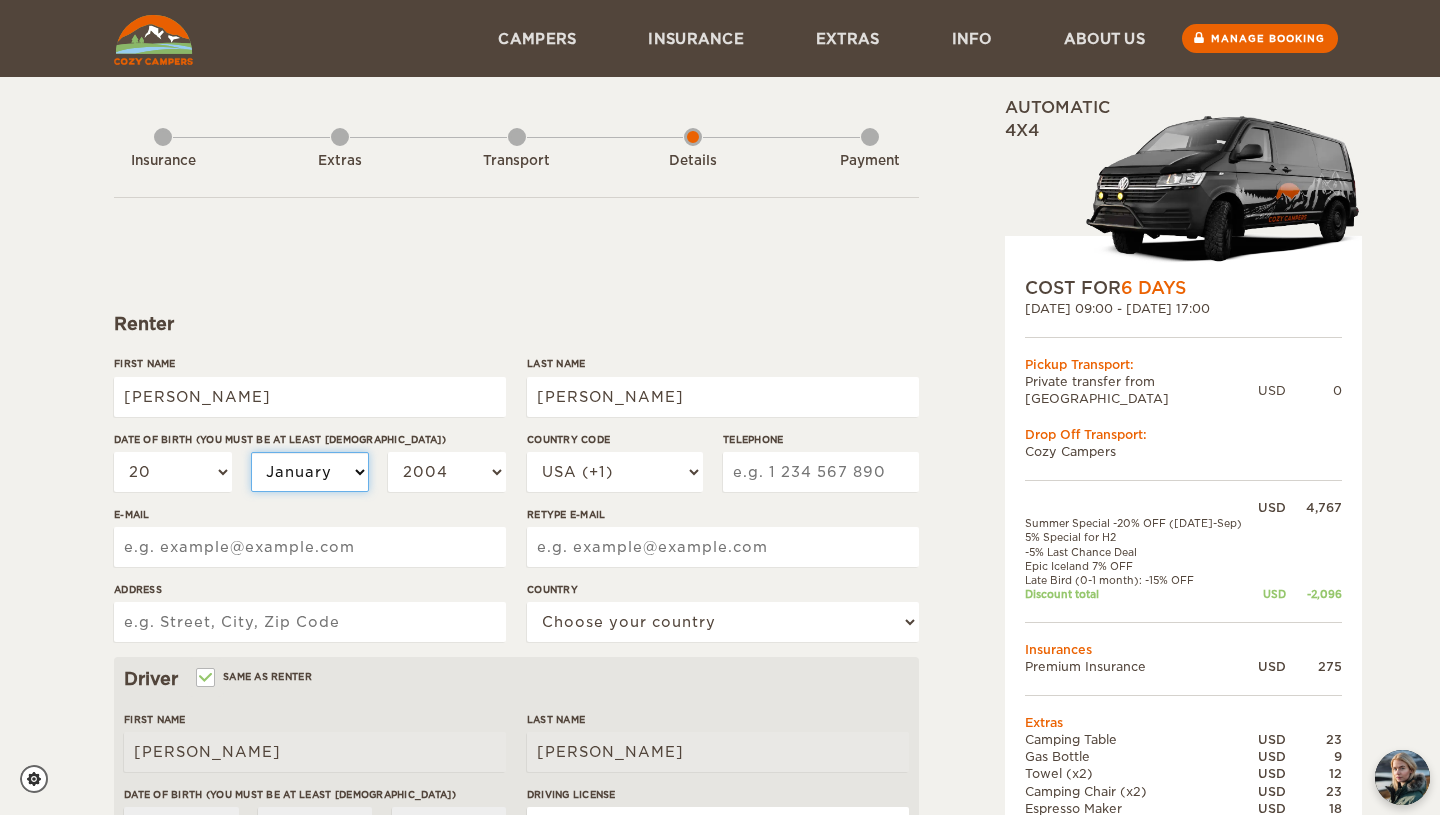 select on "09" 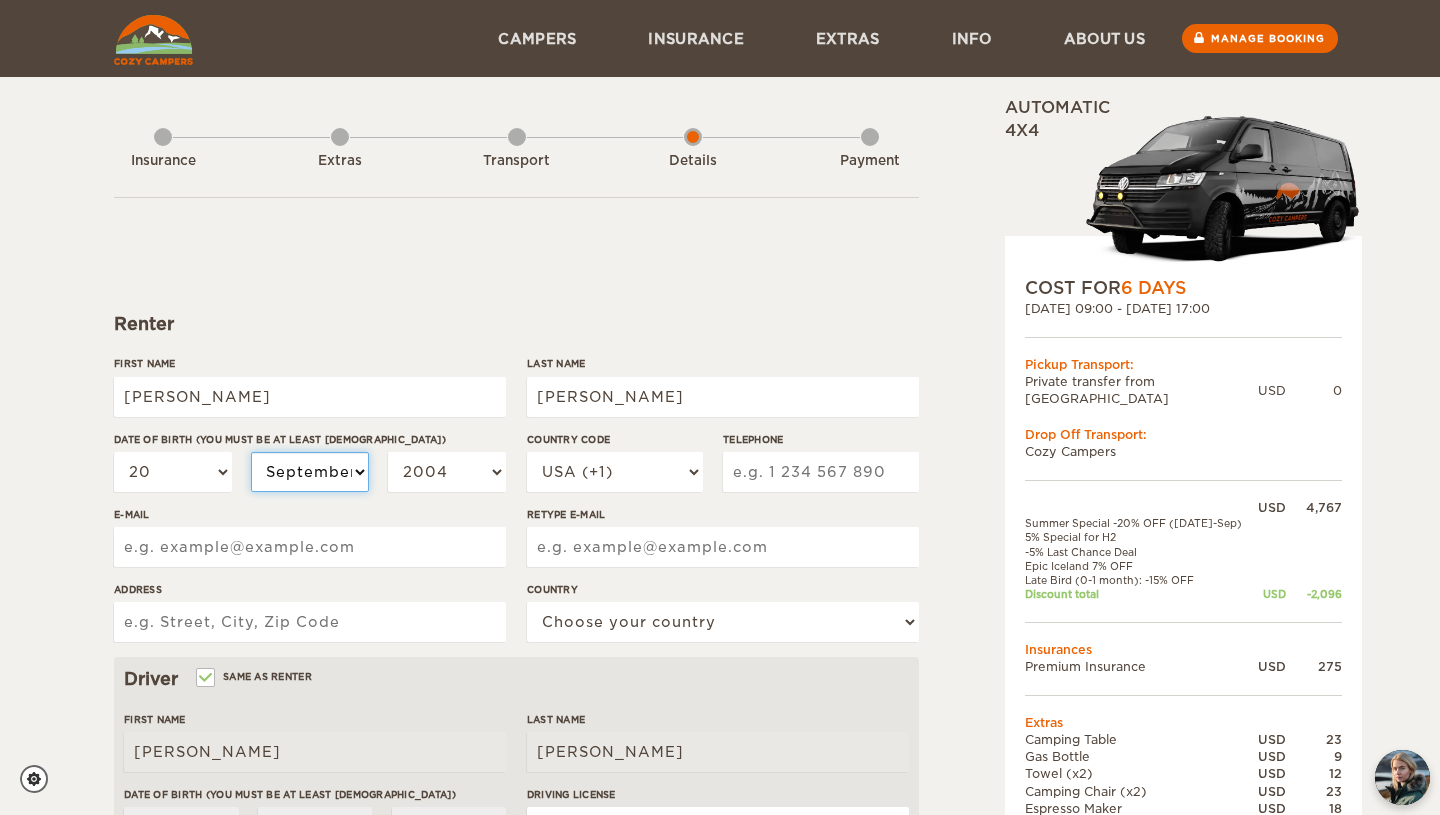 click on "September" at bounding box center (0, 0) 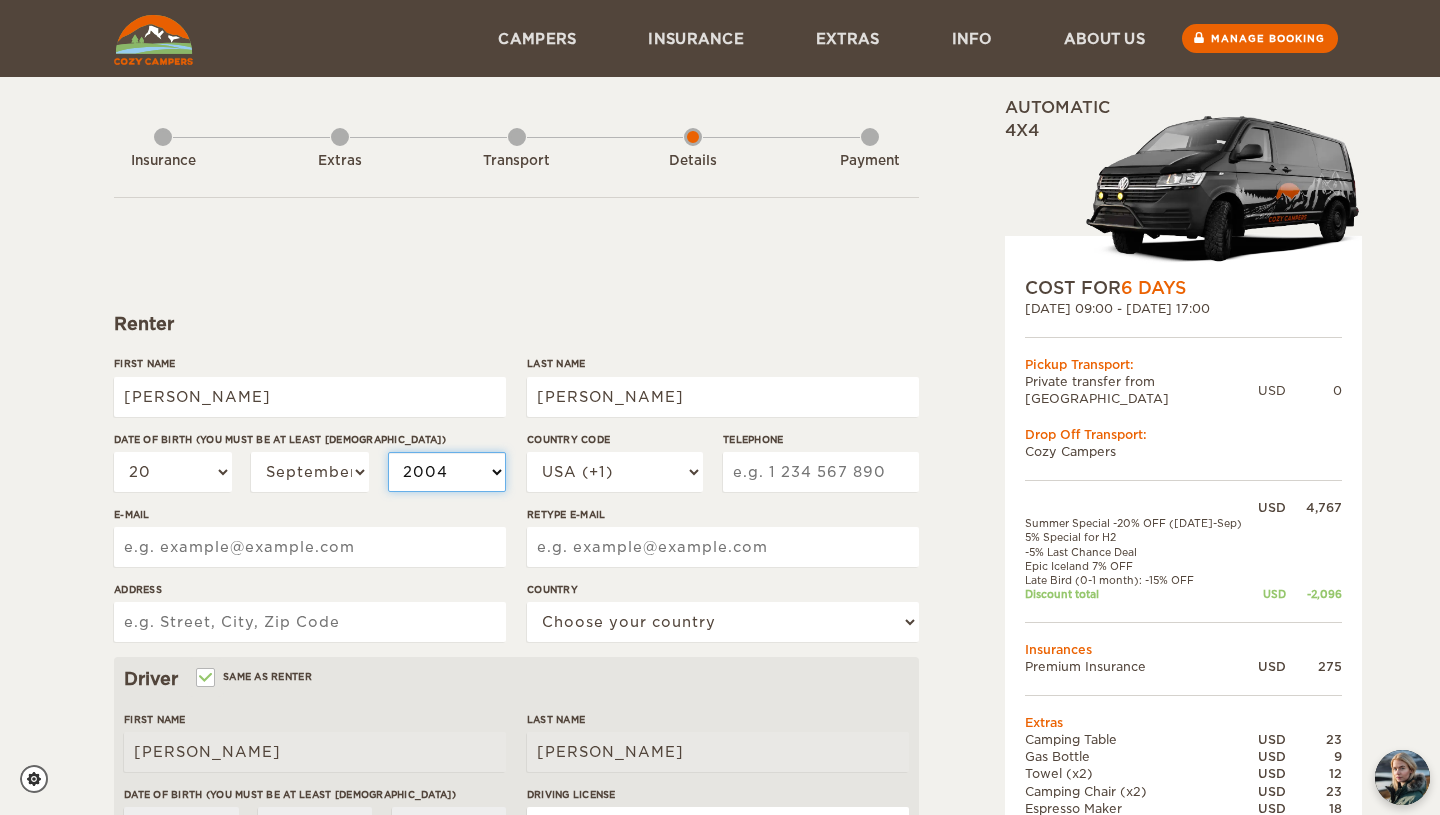 click on "2004 2003 2002 2001 2000 1999 1998 1997 1996 1995 1994 1993 1992 1991 1990 1989 1988 1987 1986 1985 1984 1983 1982 1981 1980 1979 1978 1977 1976 1975 1974 1973 1972 1971 1970 1969 1968 1967 1966 1965 1964 1963 1962 1961 1960 1959 1958 1957 1956 1955 1954 1953 1952 1951 1950 1949 1948 1947 1946 1945 1944 1943 1942 1941 1940 1939 1938 1937 1936 1935 1934 1933 1932 1931 1930 1929 1928 1927 1926 1925 1924 1923 1922 1921 1920 1919 1918 1917 1916 1915 1914 1913 1912 1911 1910 1909 1908 1907 1906 1905 1904 1903 1902 1901 1900 1899 1898 1897 1896 1895 1894 1893 1892 1891 1890 1889 1888 1887 1886 1885 1884 1883 1882 1881 1880 1879 1878 1877 1876 1875" at bounding box center [447, 472] 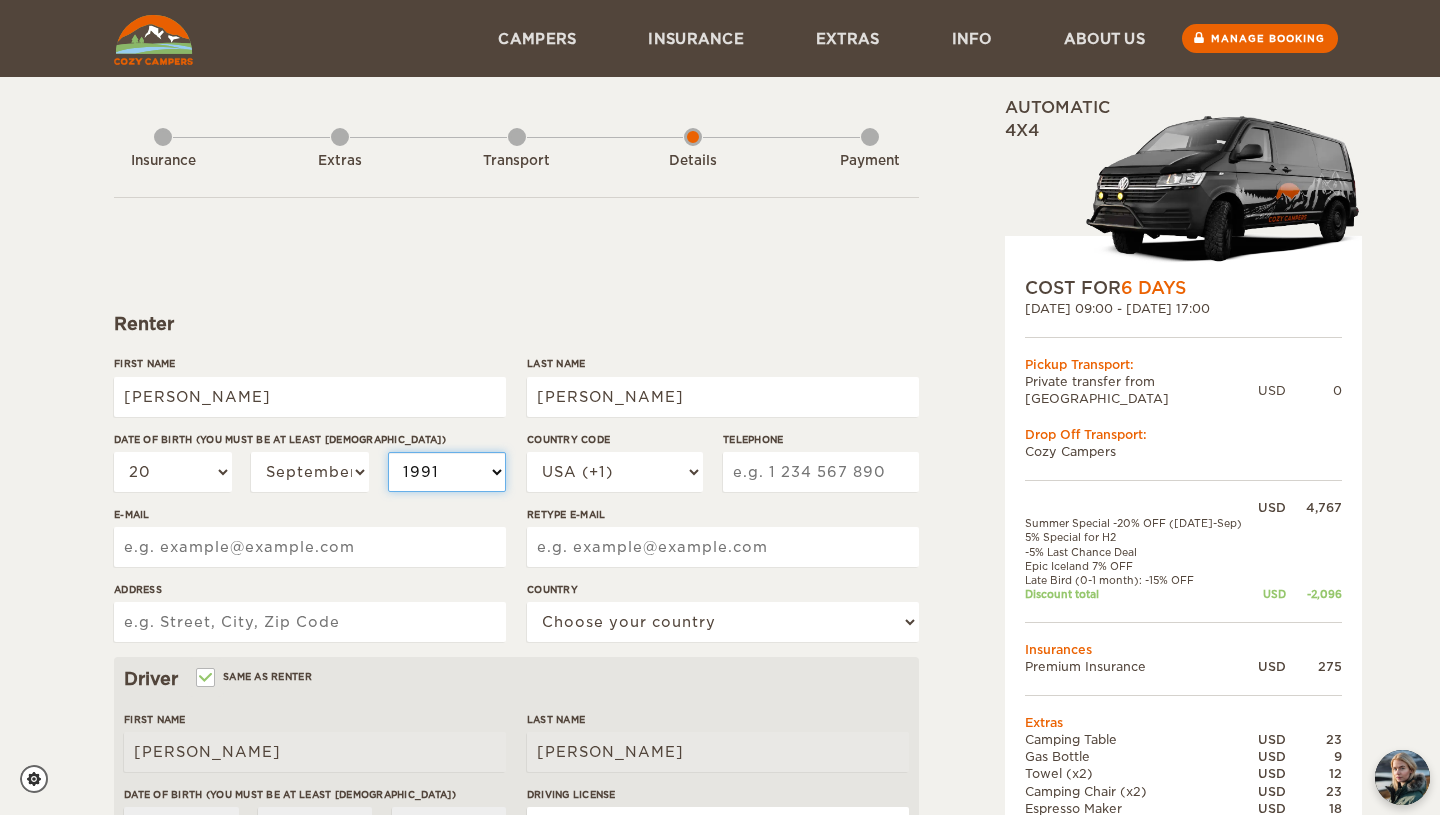 click on "1991" at bounding box center [0, 0] 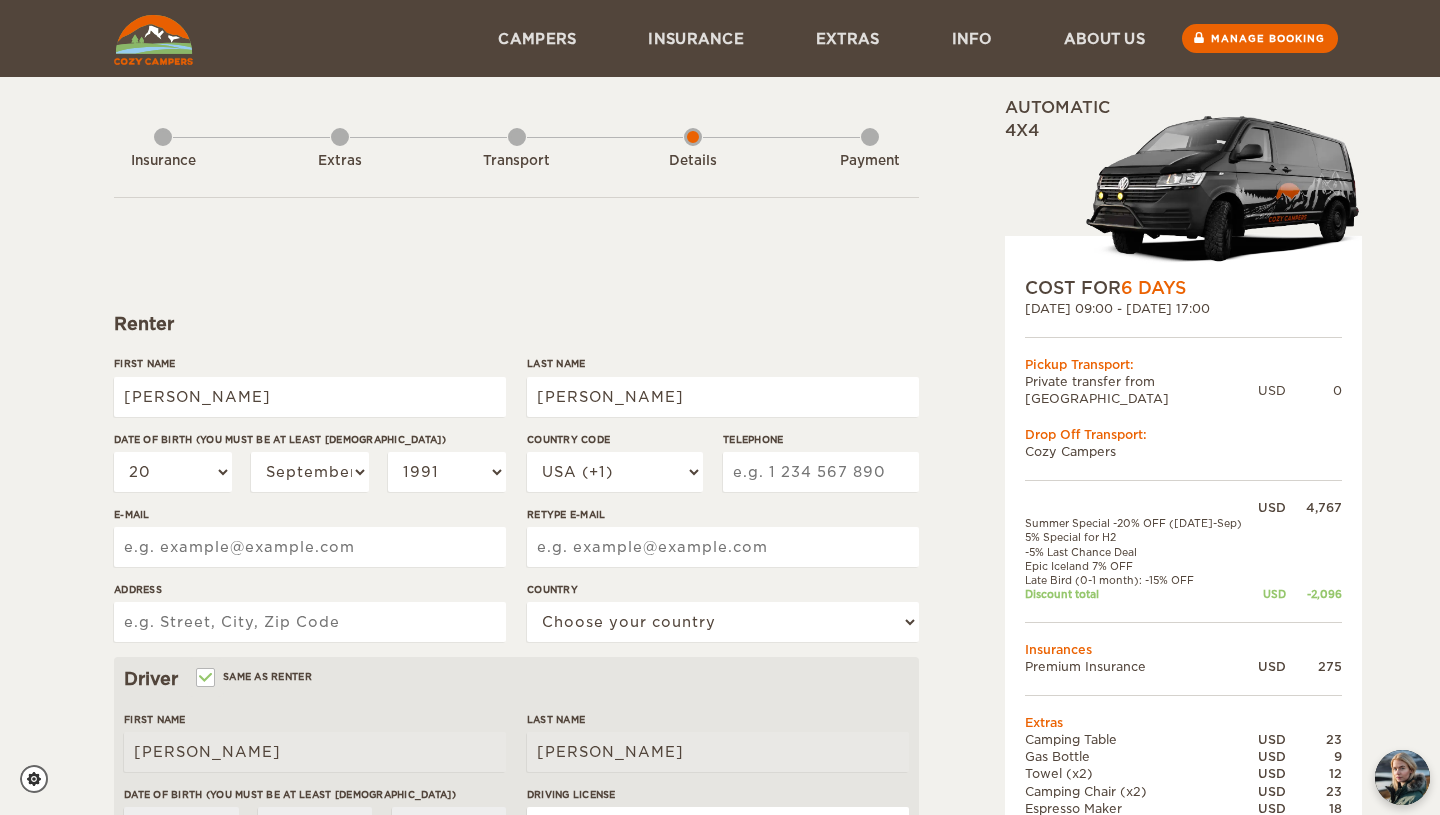click on "Telephone" at bounding box center (821, 472) 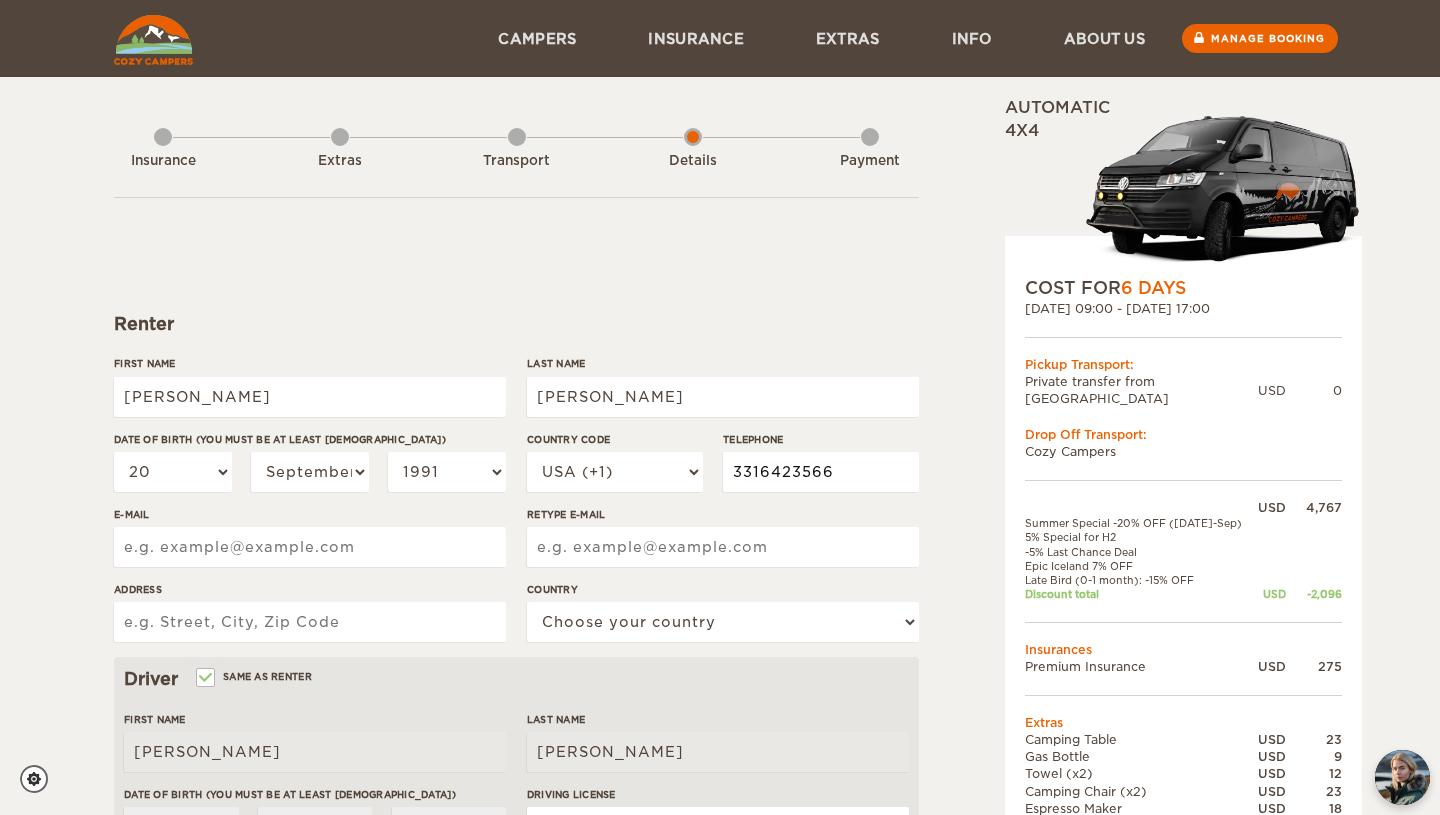 type on "3316423566" 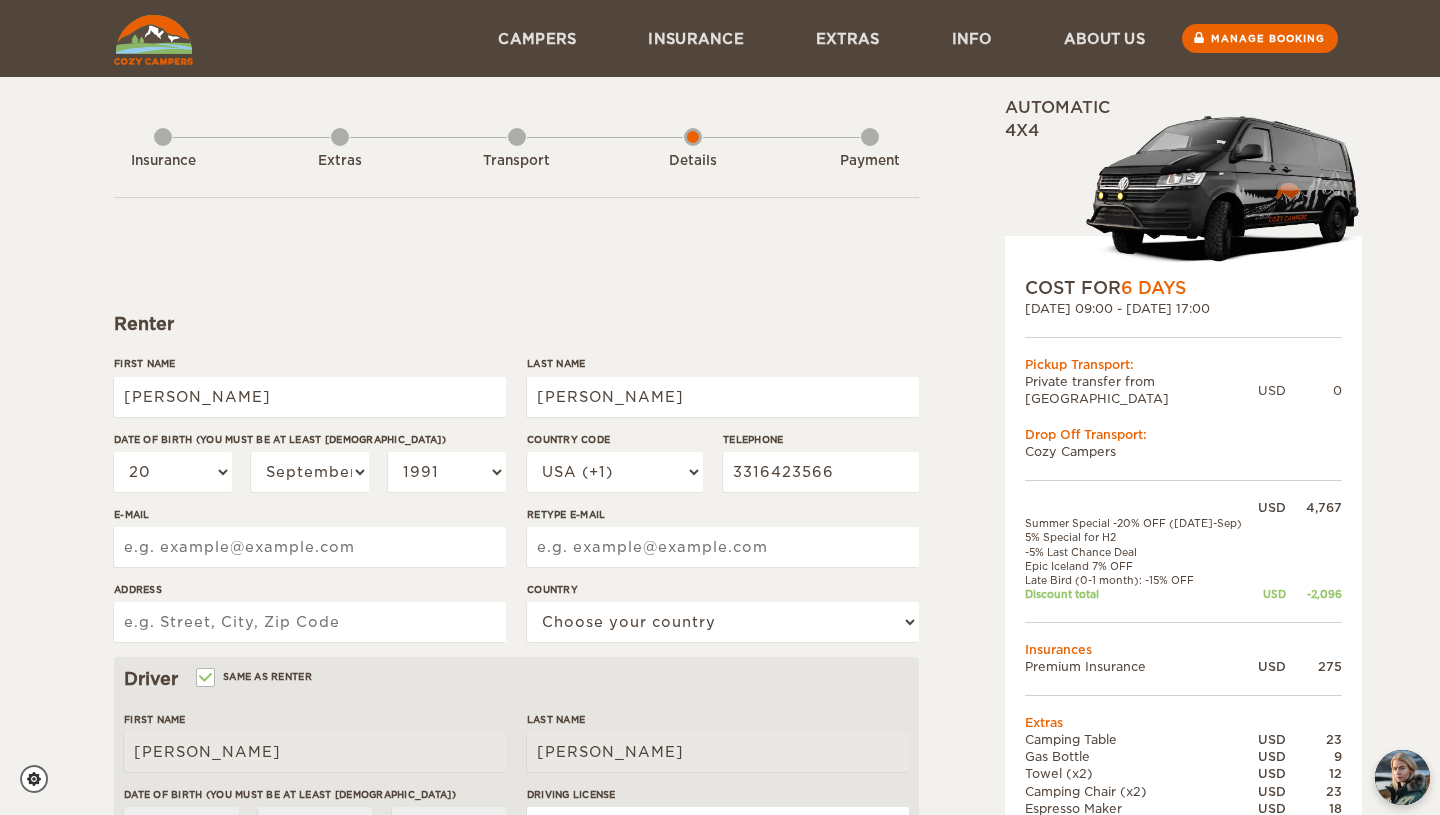 click on "E-mail" at bounding box center (310, 547) 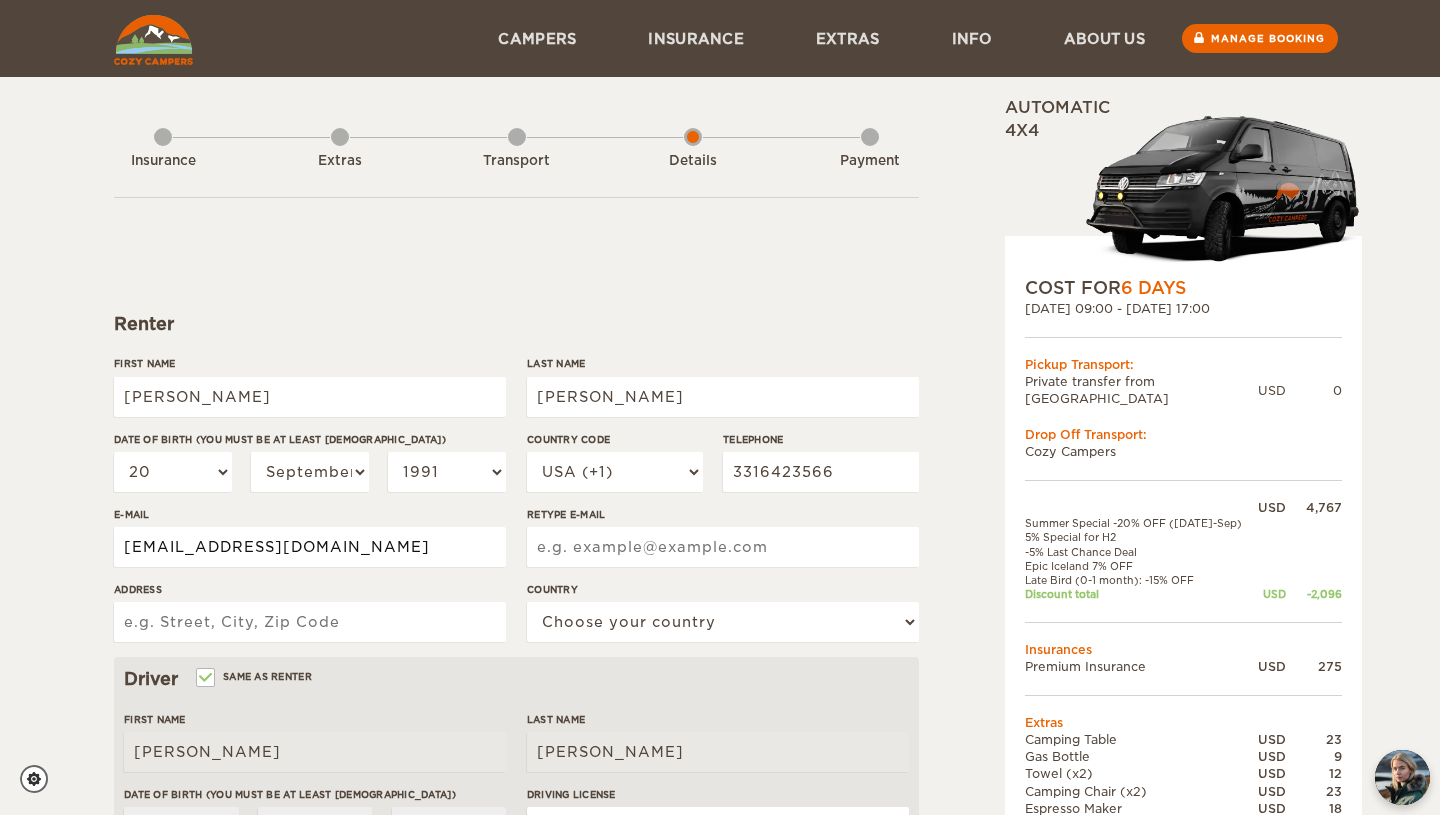 type on "patrickwedolowski@gmail.com" 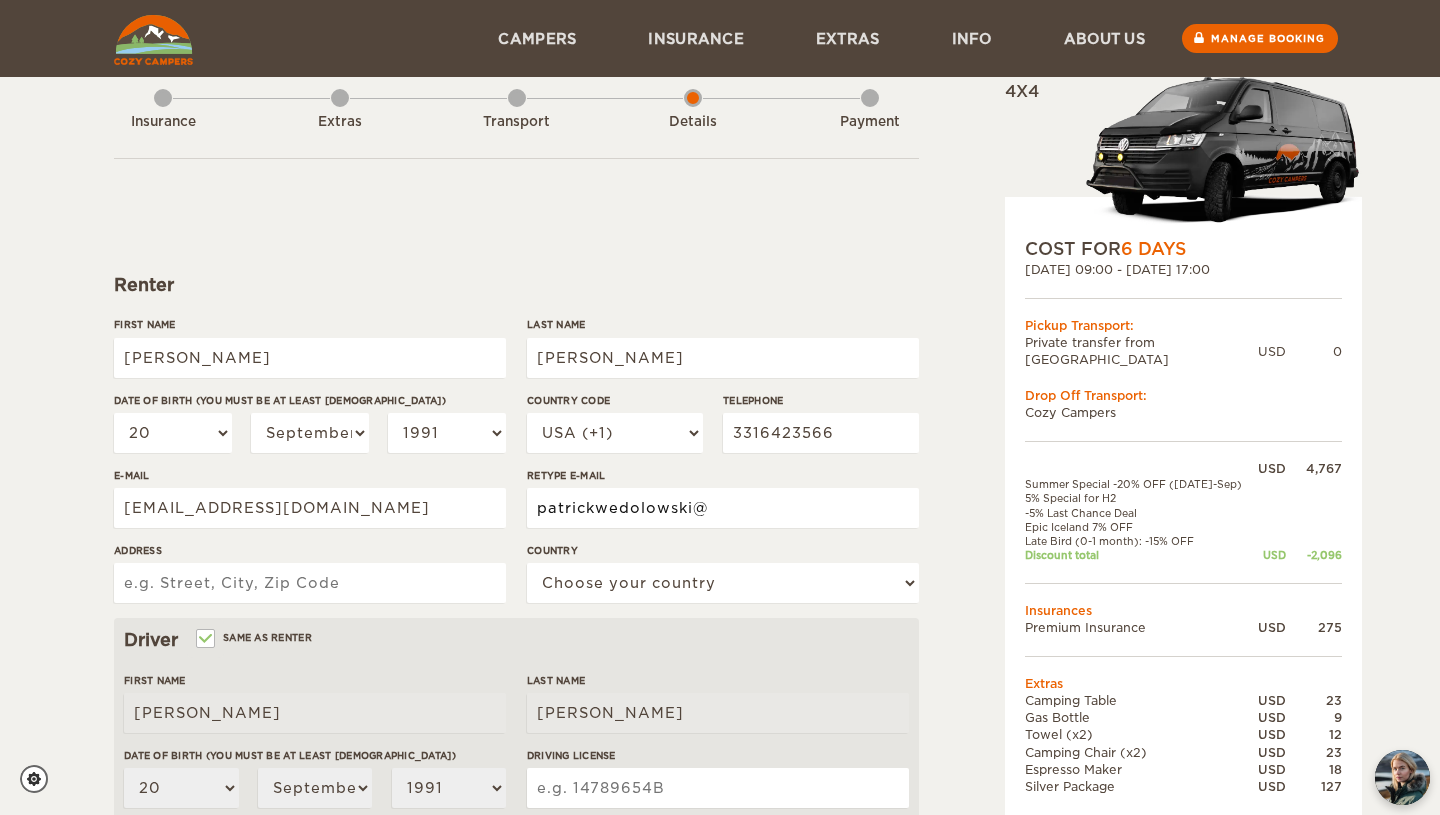 scroll, scrollTop: 36, scrollLeft: 0, axis: vertical 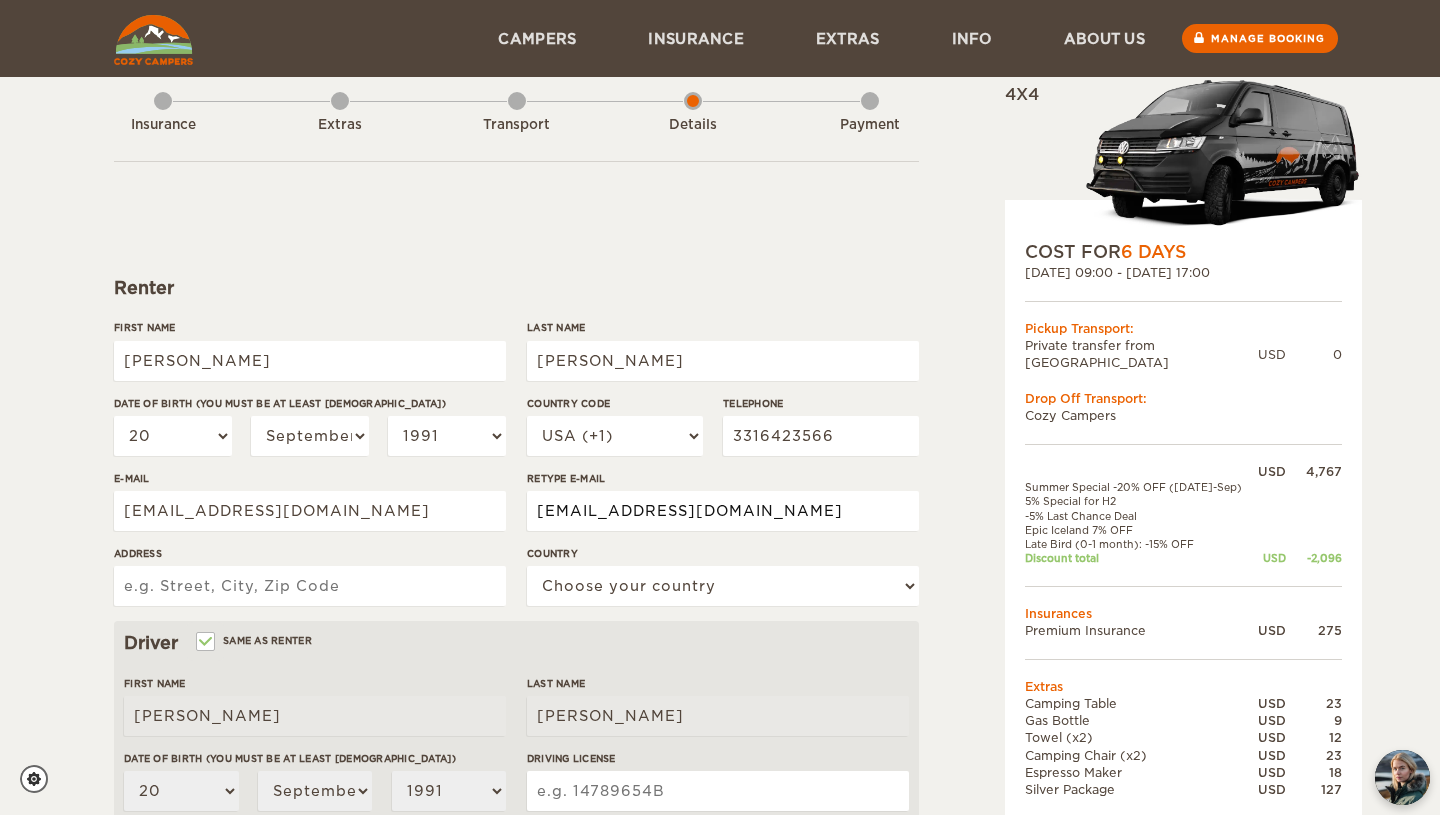 type on "patrickwedolowski@gmail.com" 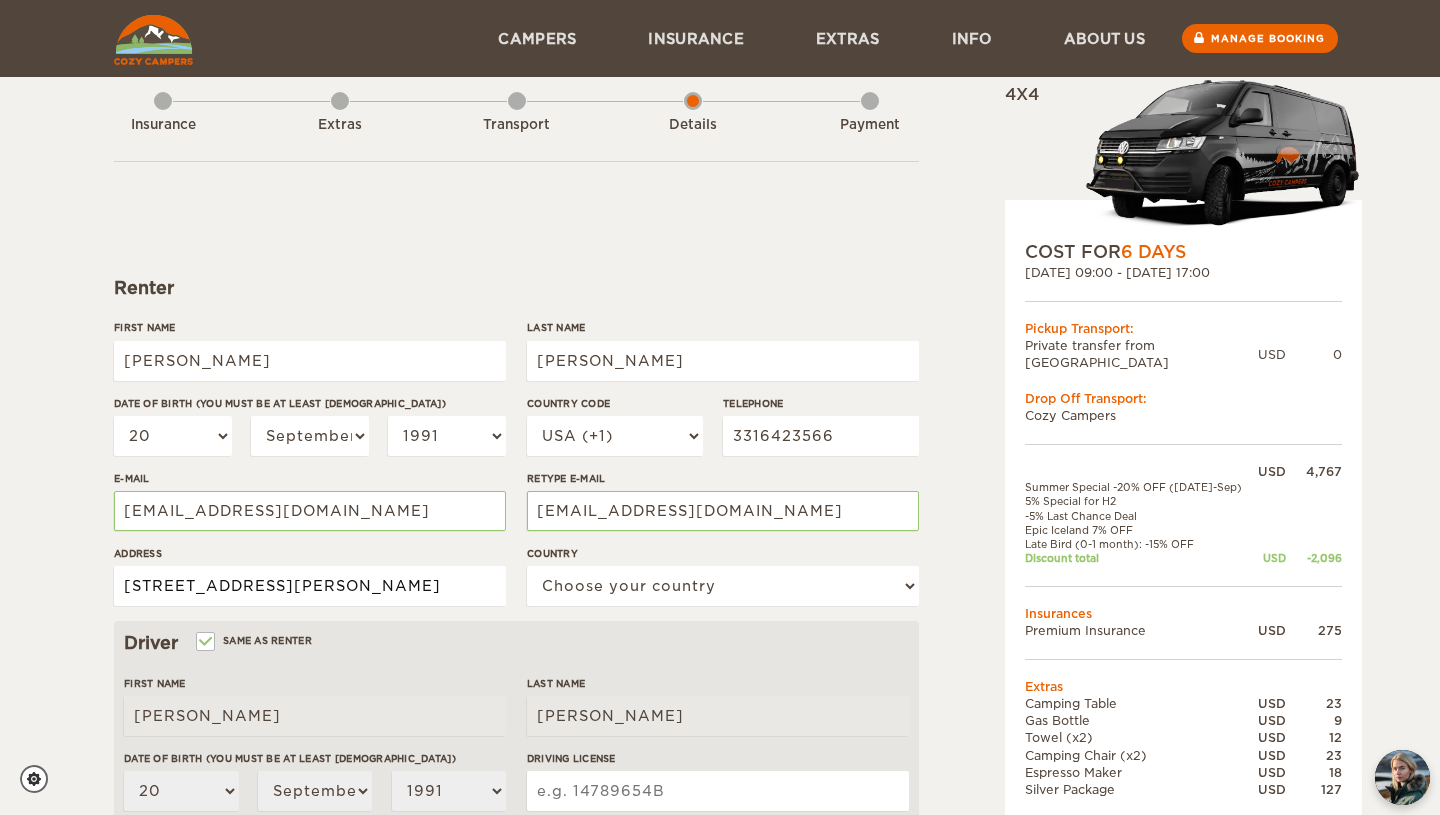 type on "8712 glen echo drive" 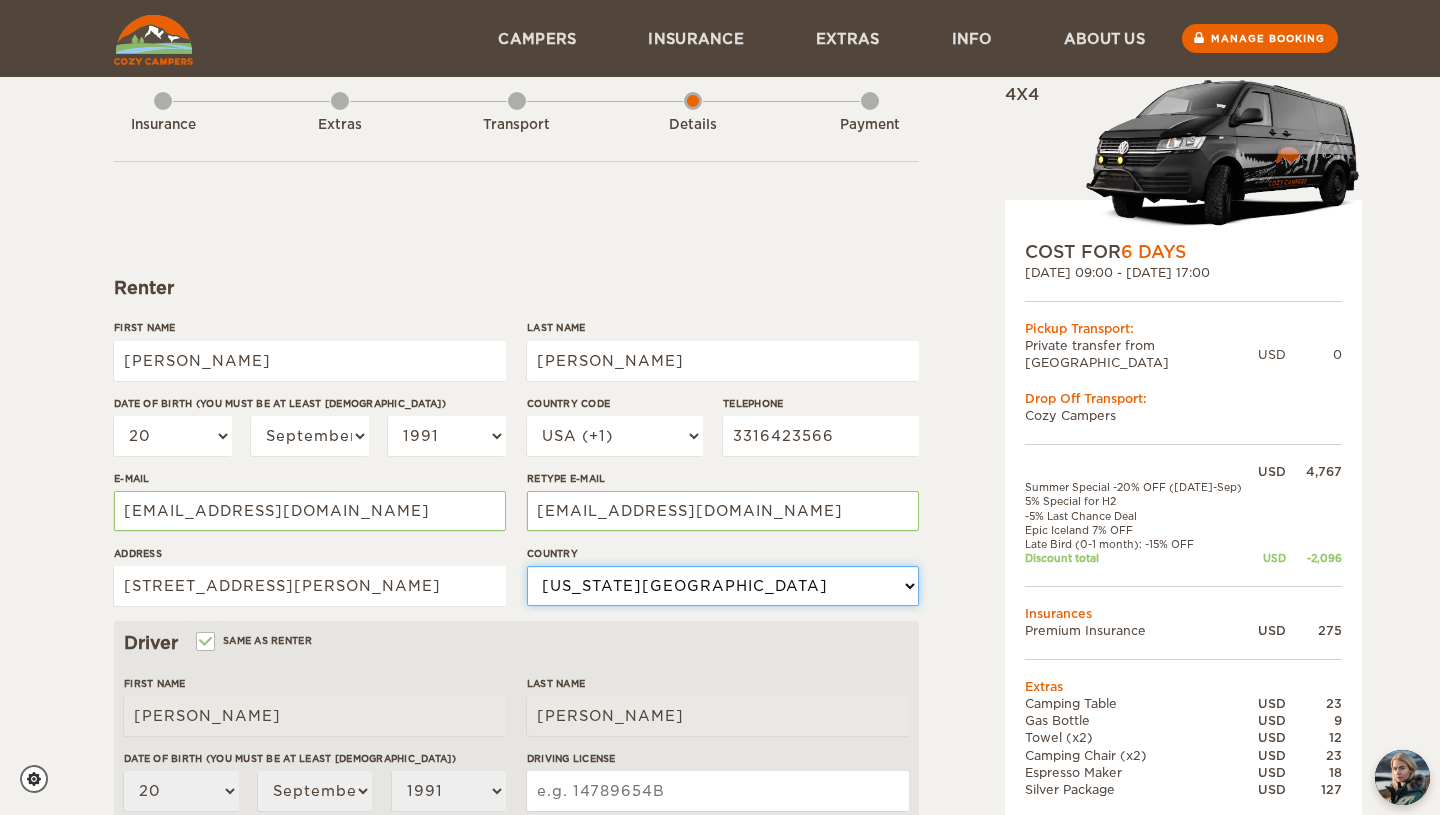 select on "222" 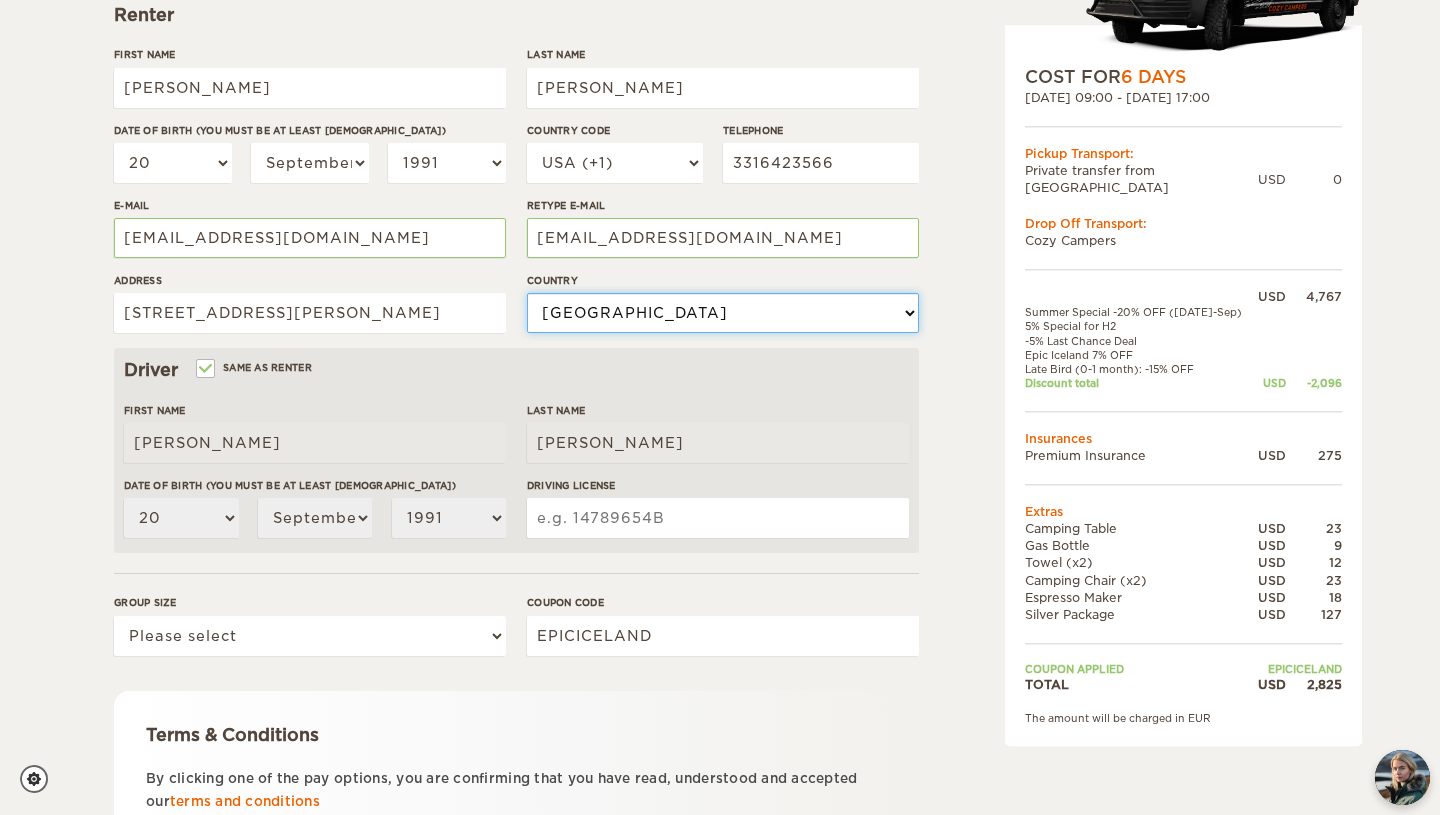 scroll, scrollTop: 311, scrollLeft: 0, axis: vertical 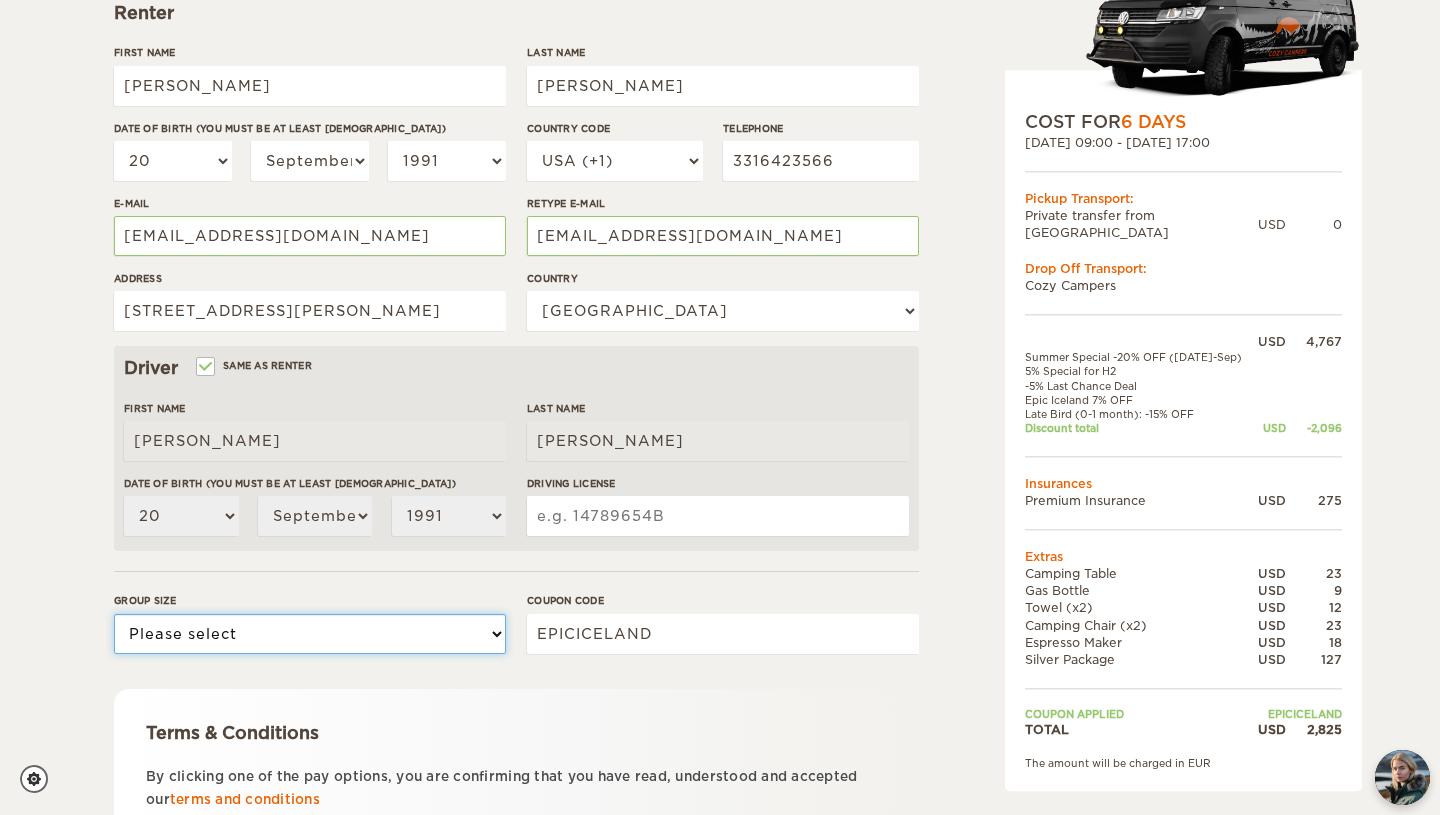 select on "2" 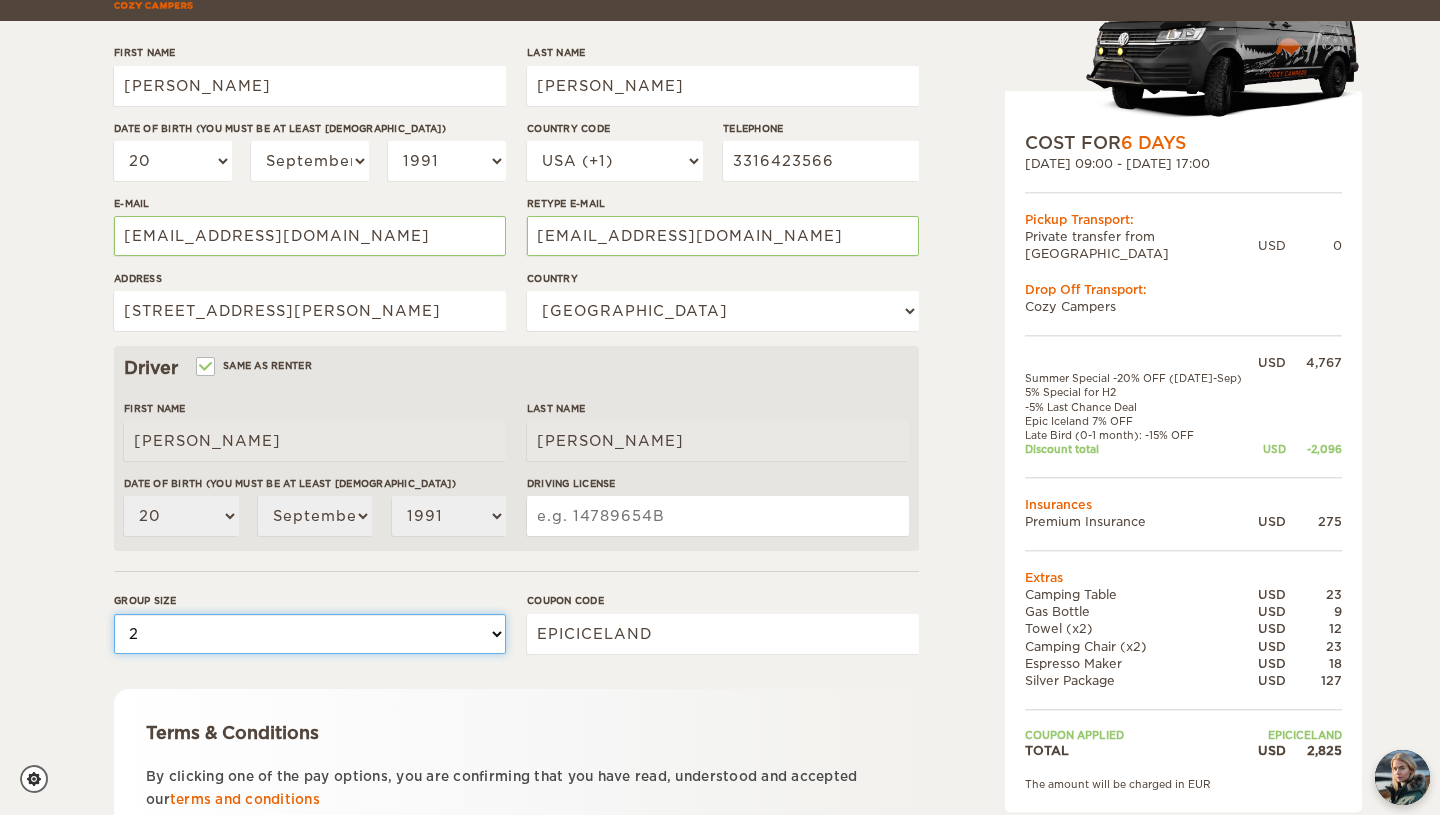 scroll, scrollTop: 486, scrollLeft: 0, axis: vertical 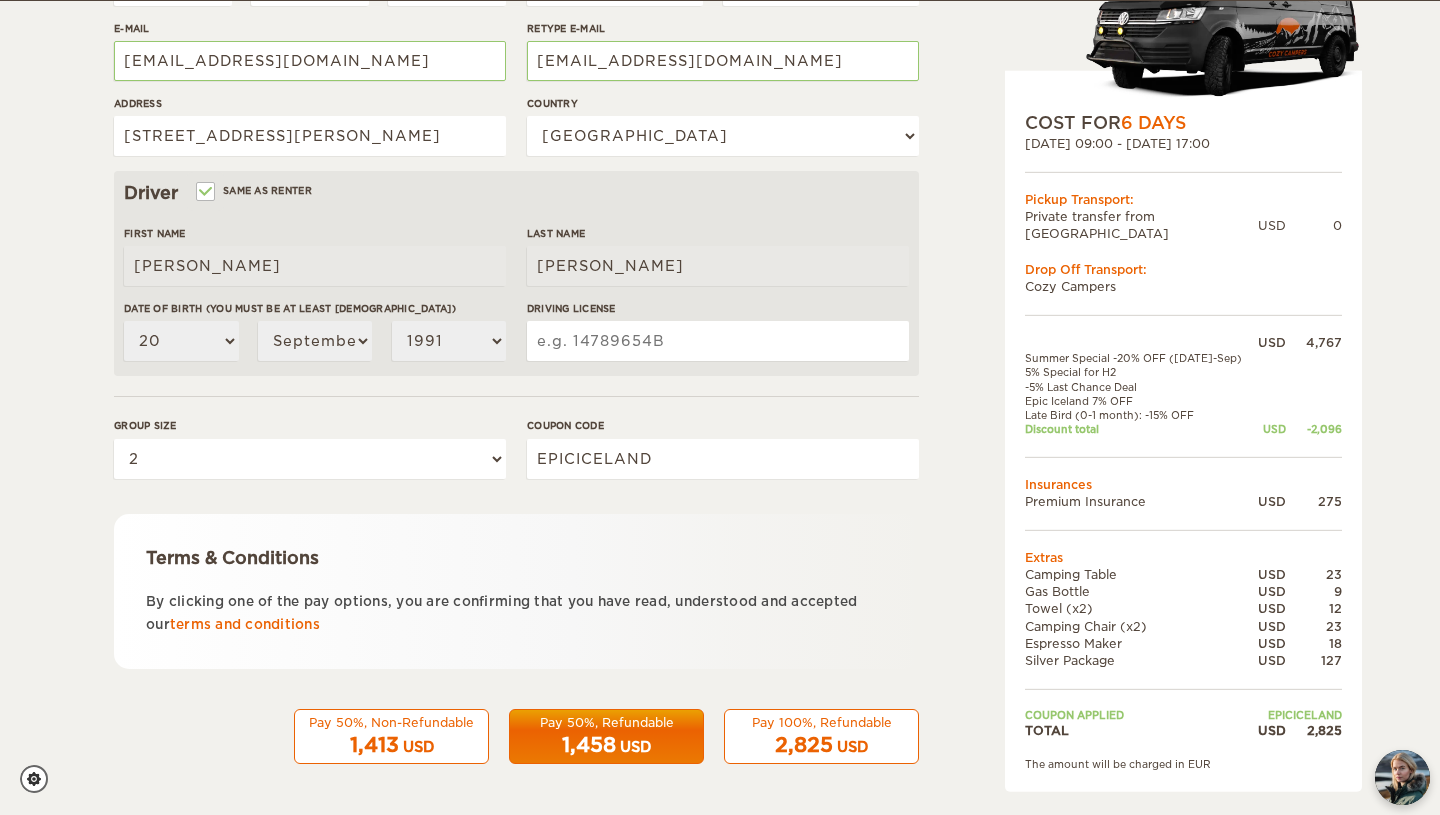 click on "2,825" at bounding box center [804, 745] 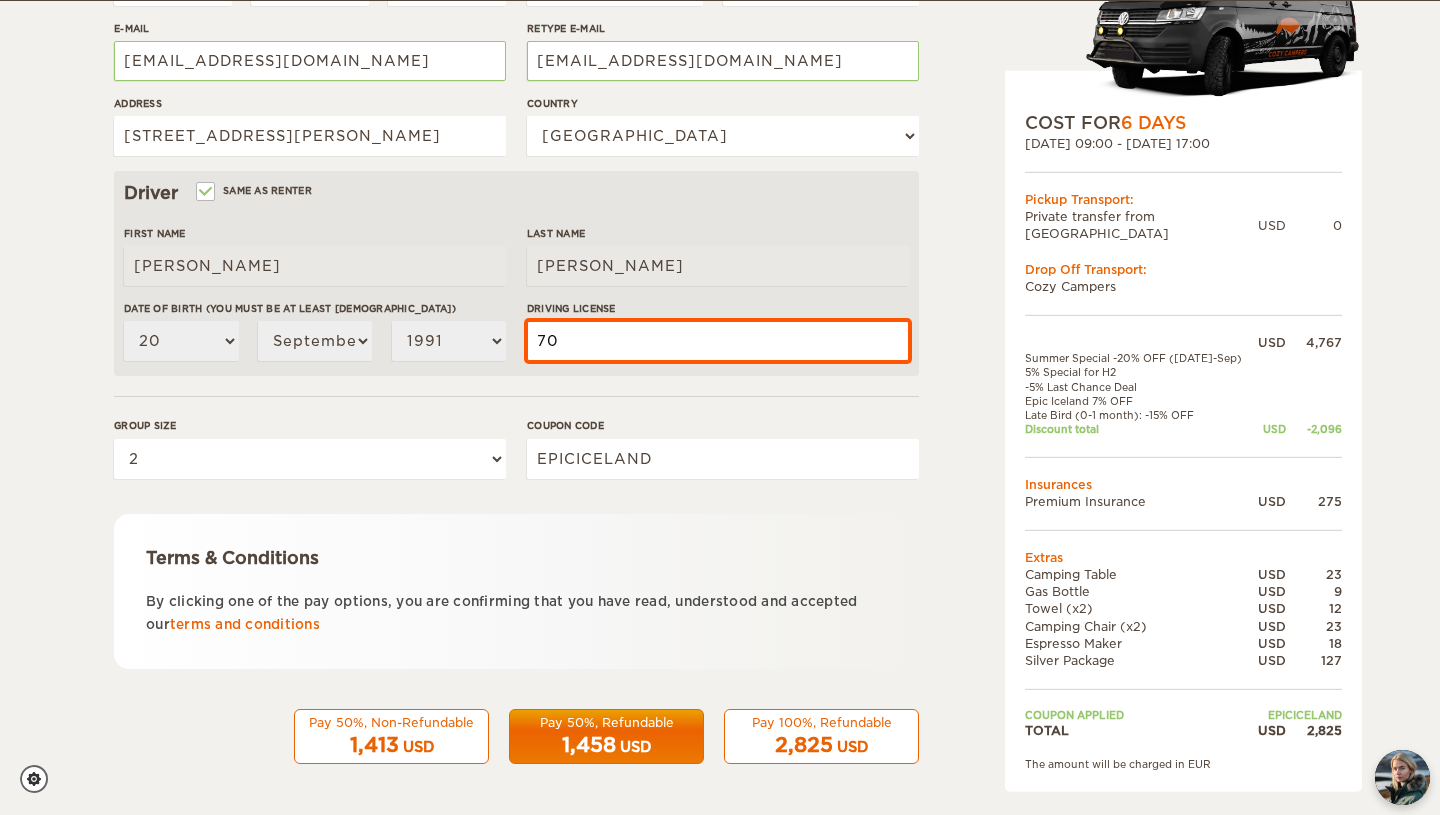 type on "7" 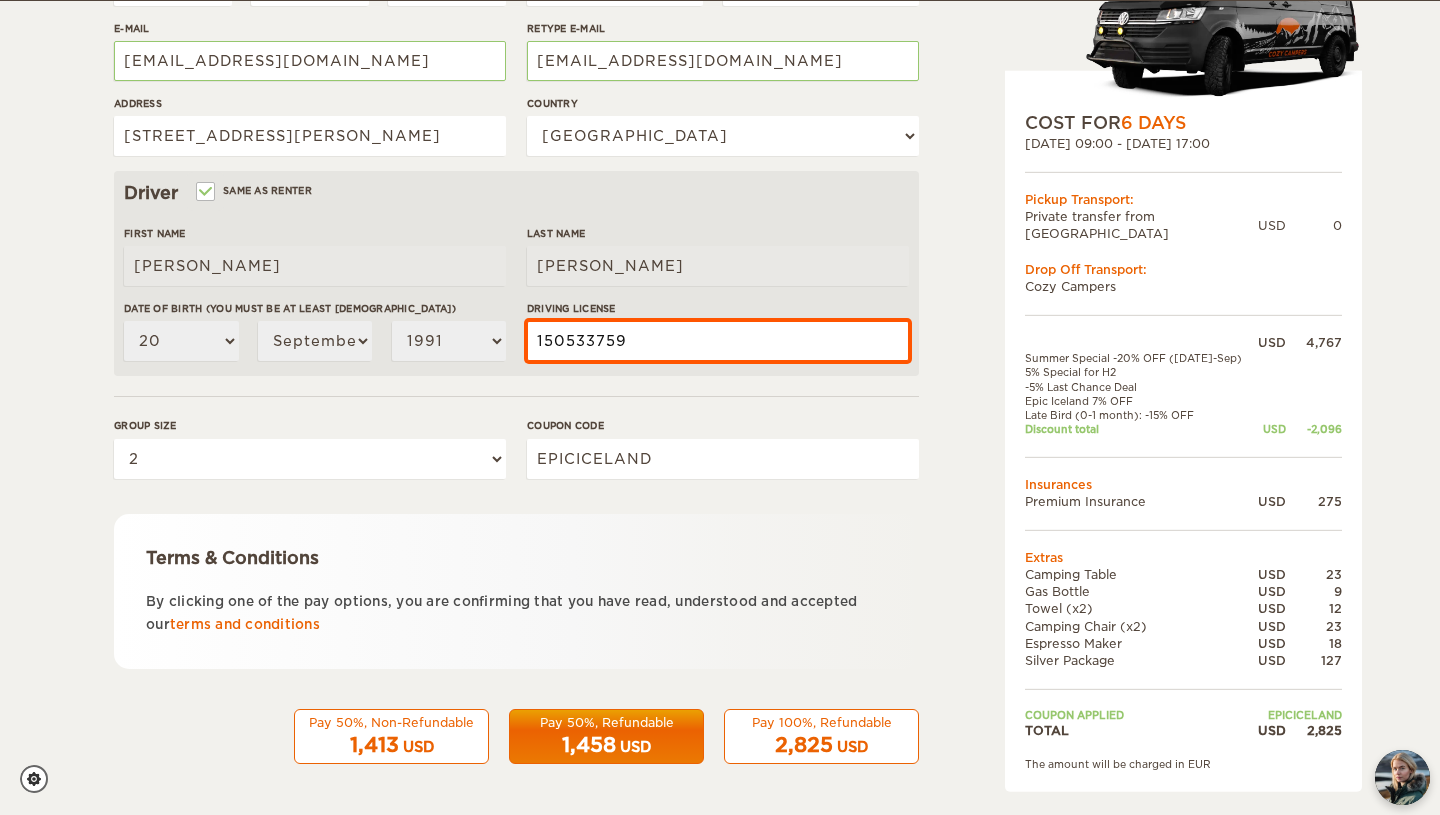 type on "150533759" 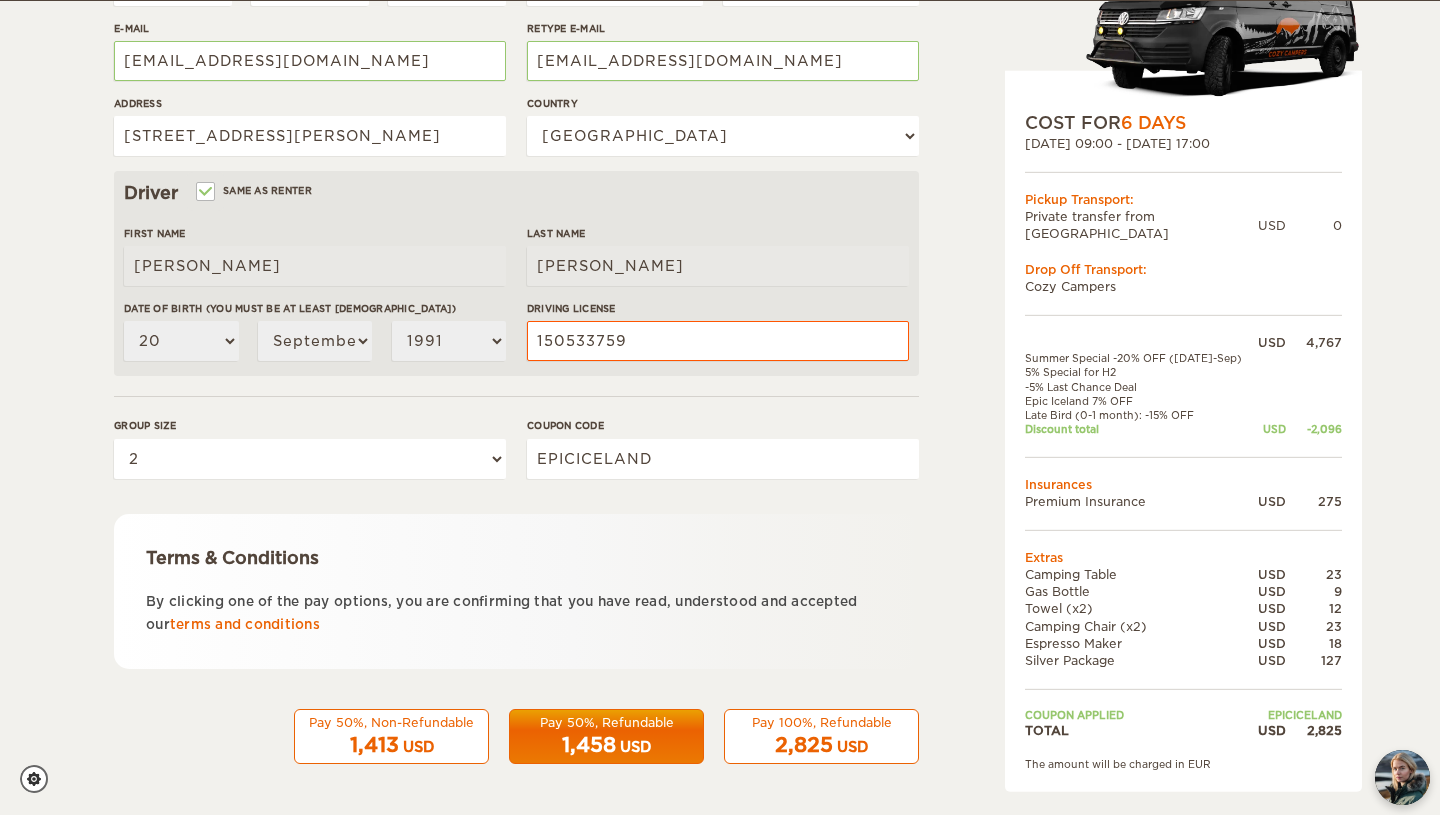 click on "Pay 100%, Refundable
2,825
USD" at bounding box center (821, 737) 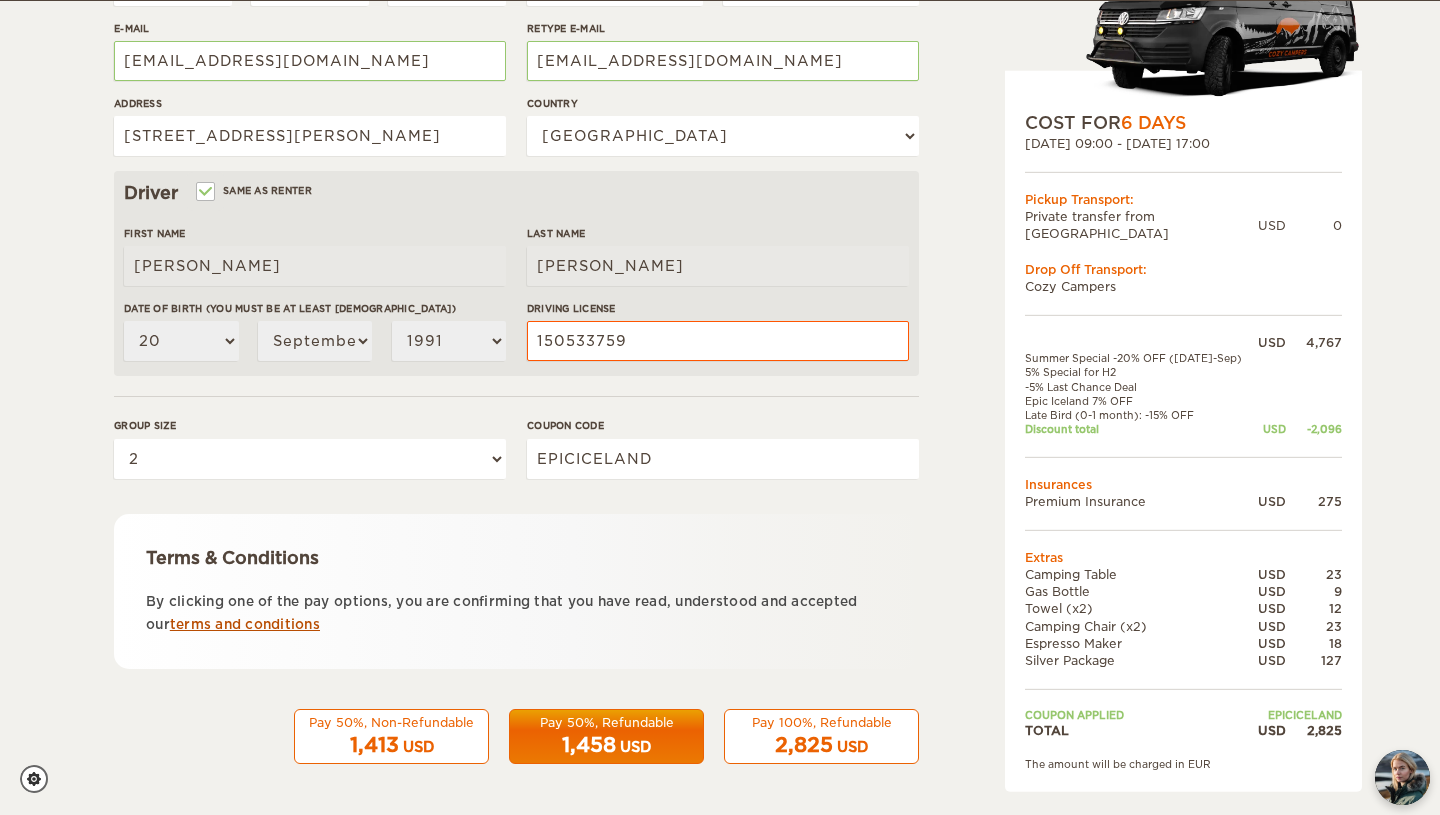 click on "terms and conditions" at bounding box center (245, 624) 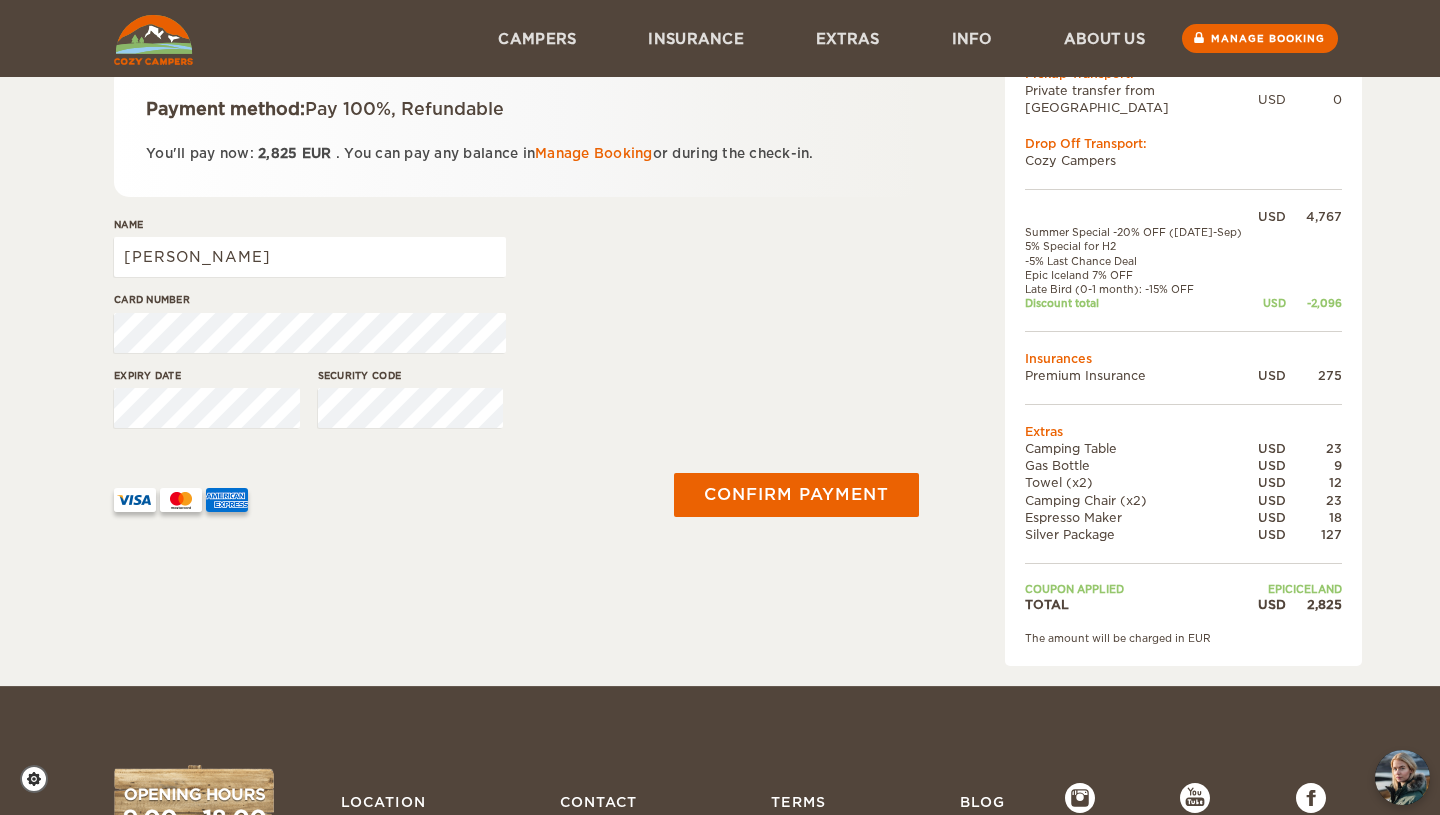 scroll, scrollTop: 229, scrollLeft: 0, axis: vertical 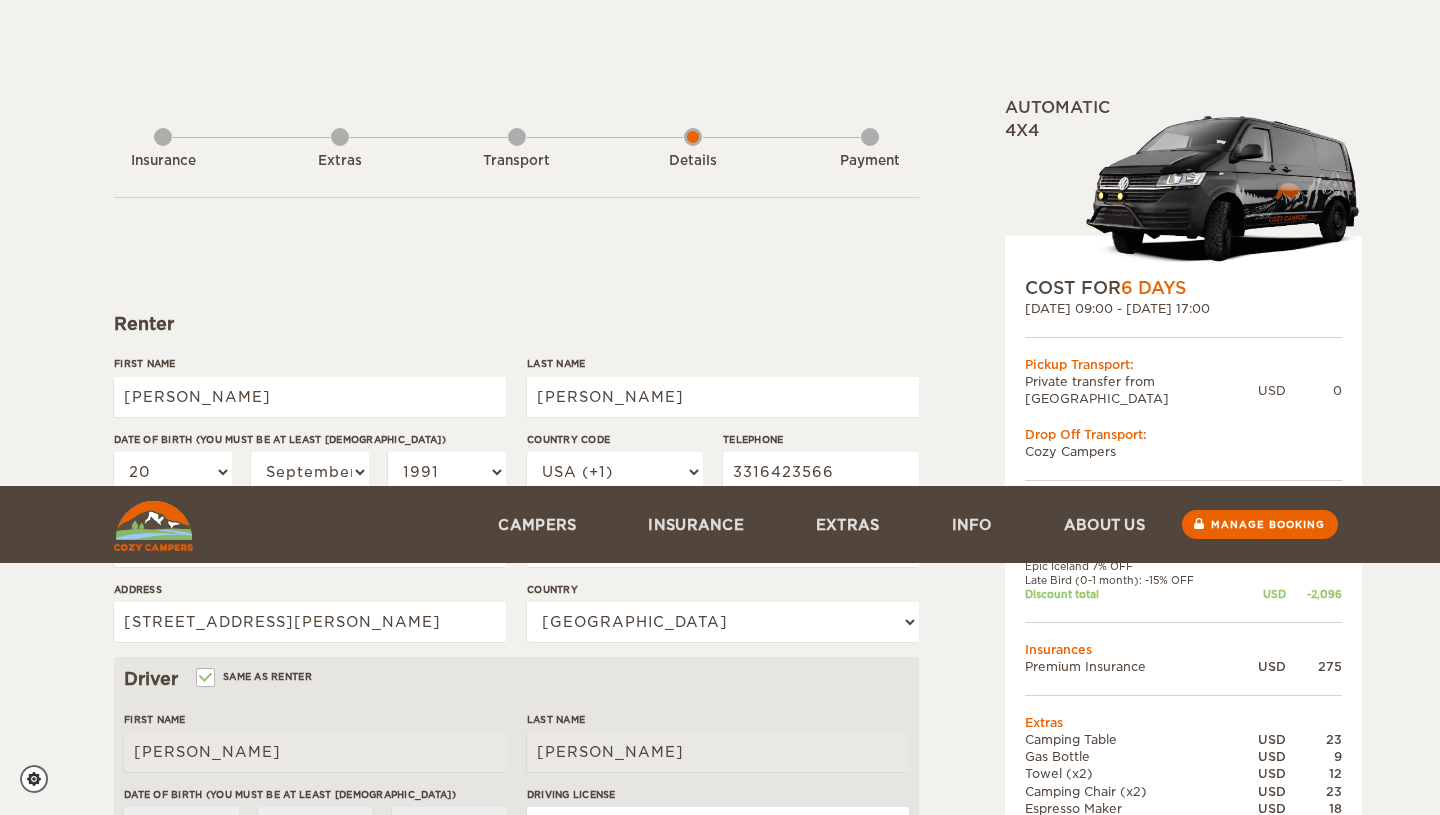 select on "20" 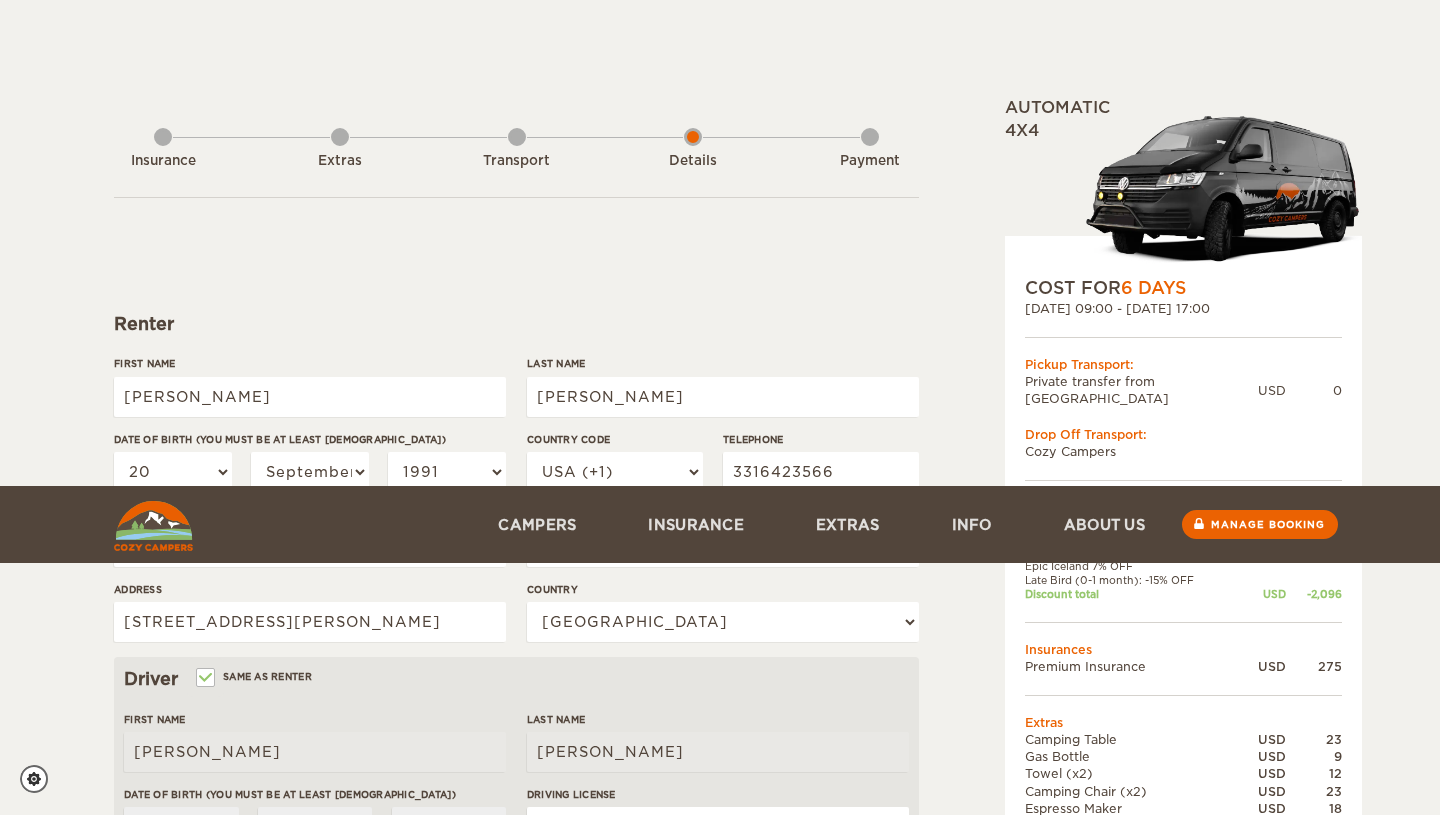 select on "09" 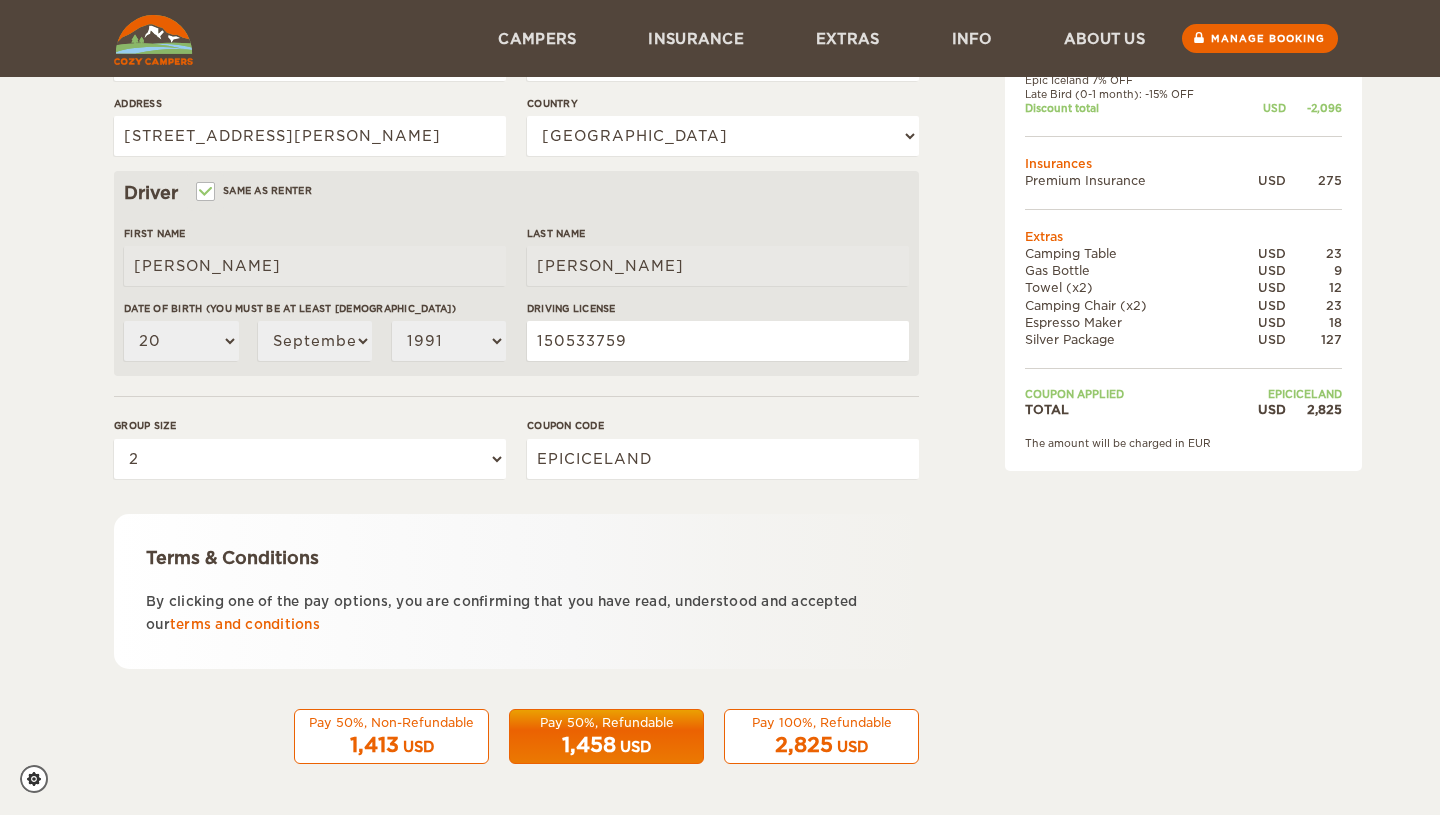 scroll, scrollTop: 487, scrollLeft: 0, axis: vertical 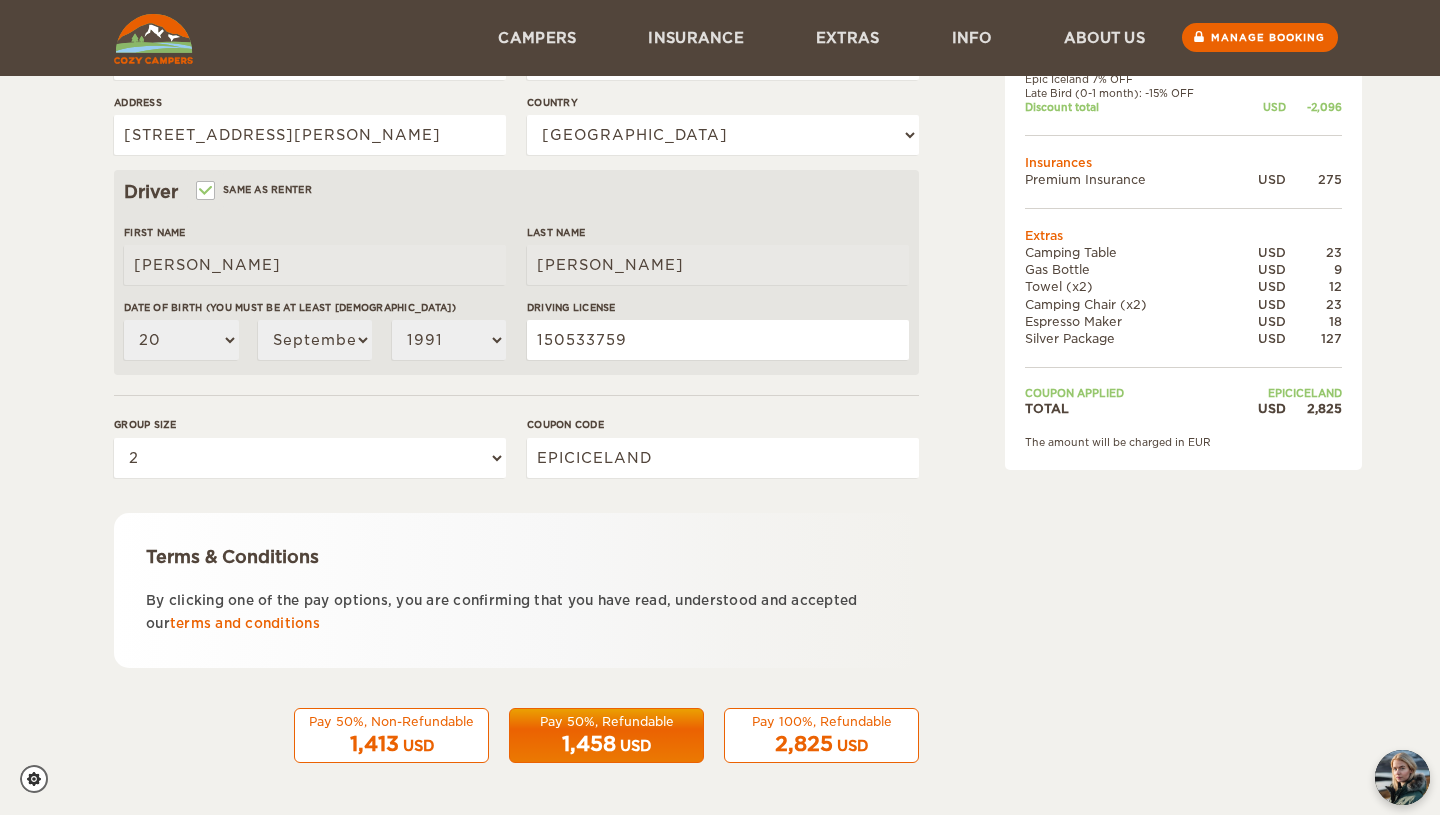 click on "2,825
USD" at bounding box center [821, 744] 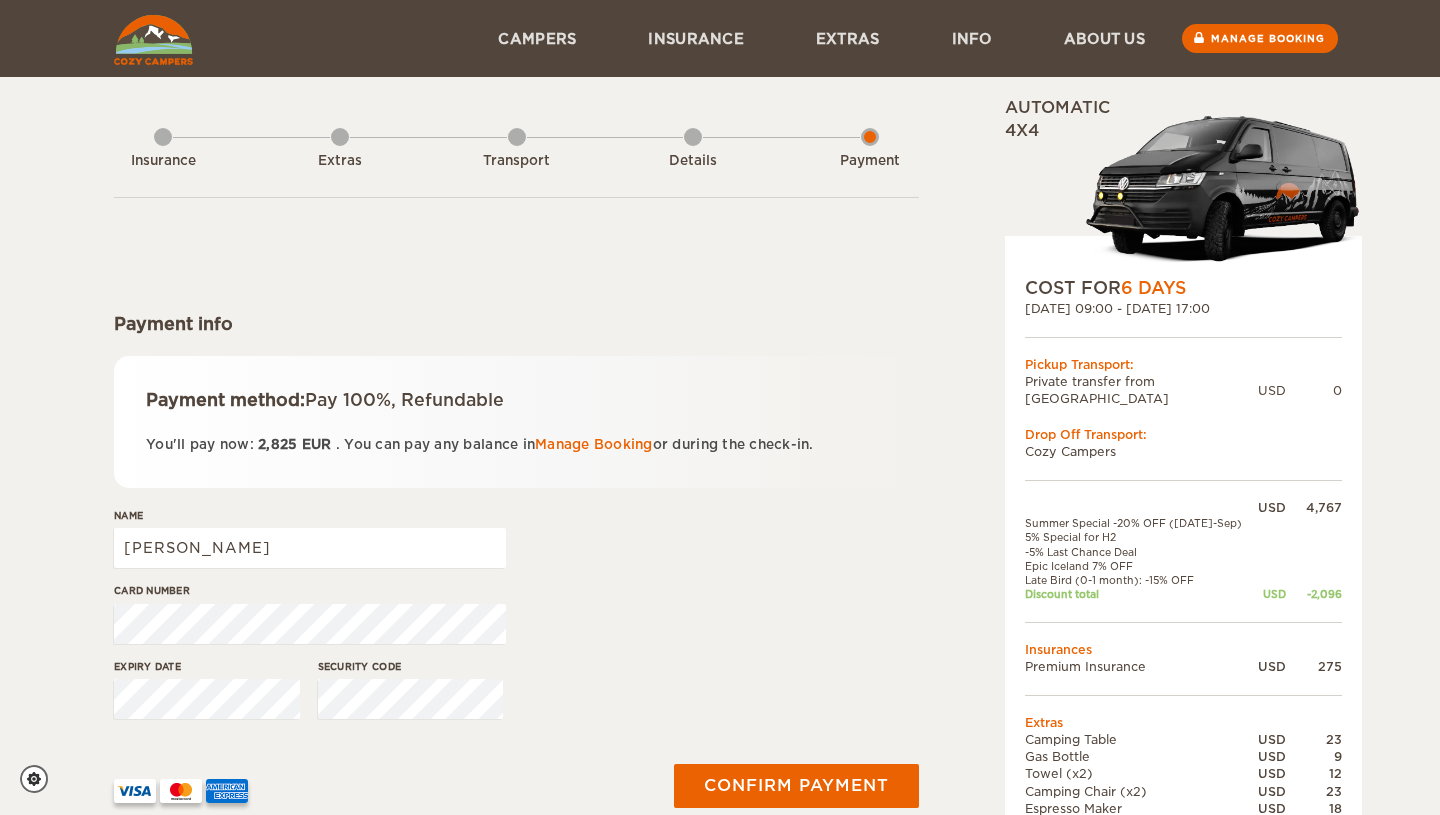 scroll, scrollTop: 0, scrollLeft: 0, axis: both 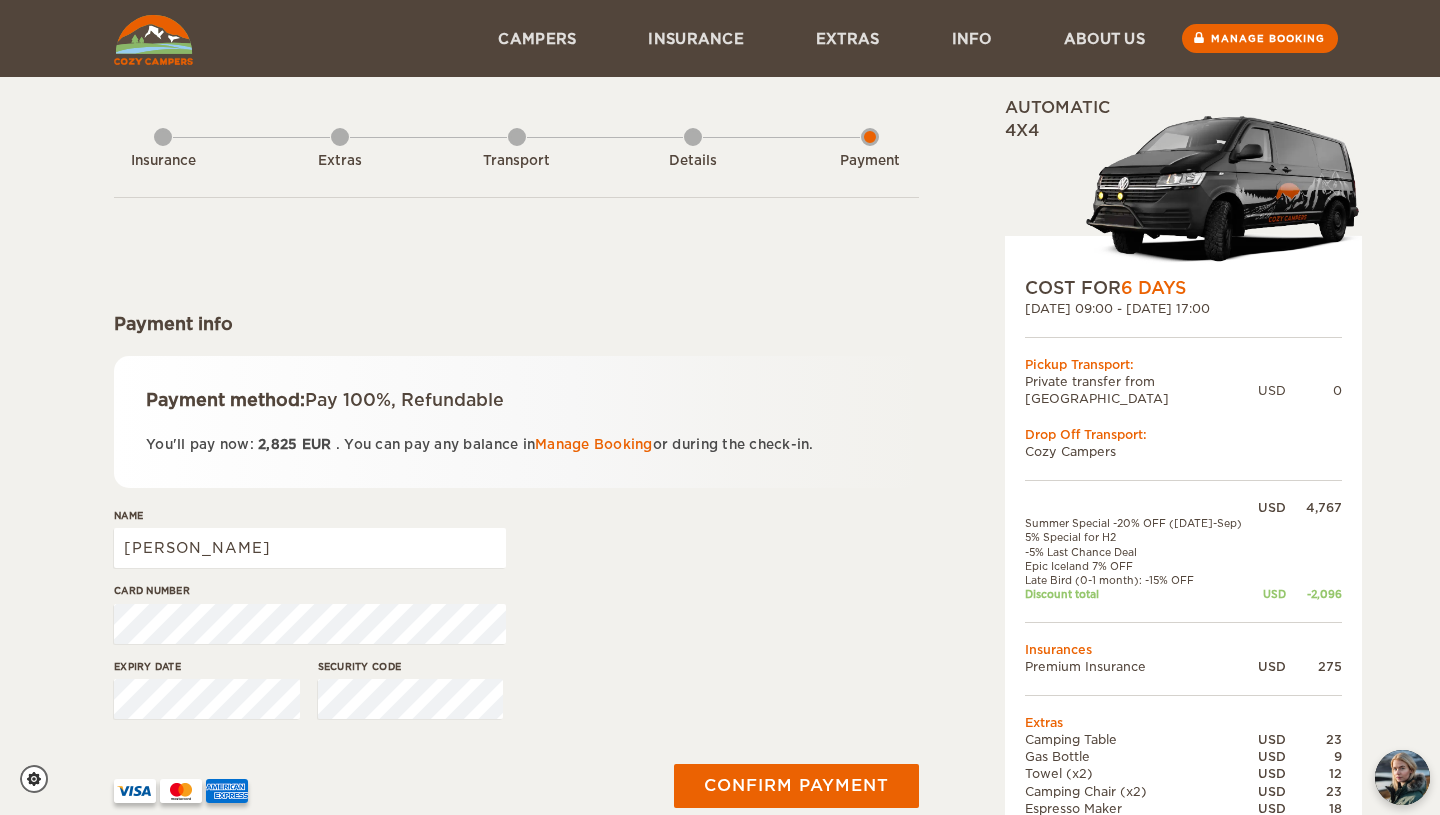 click on "2,825
EUR" at bounding box center [295, 444] 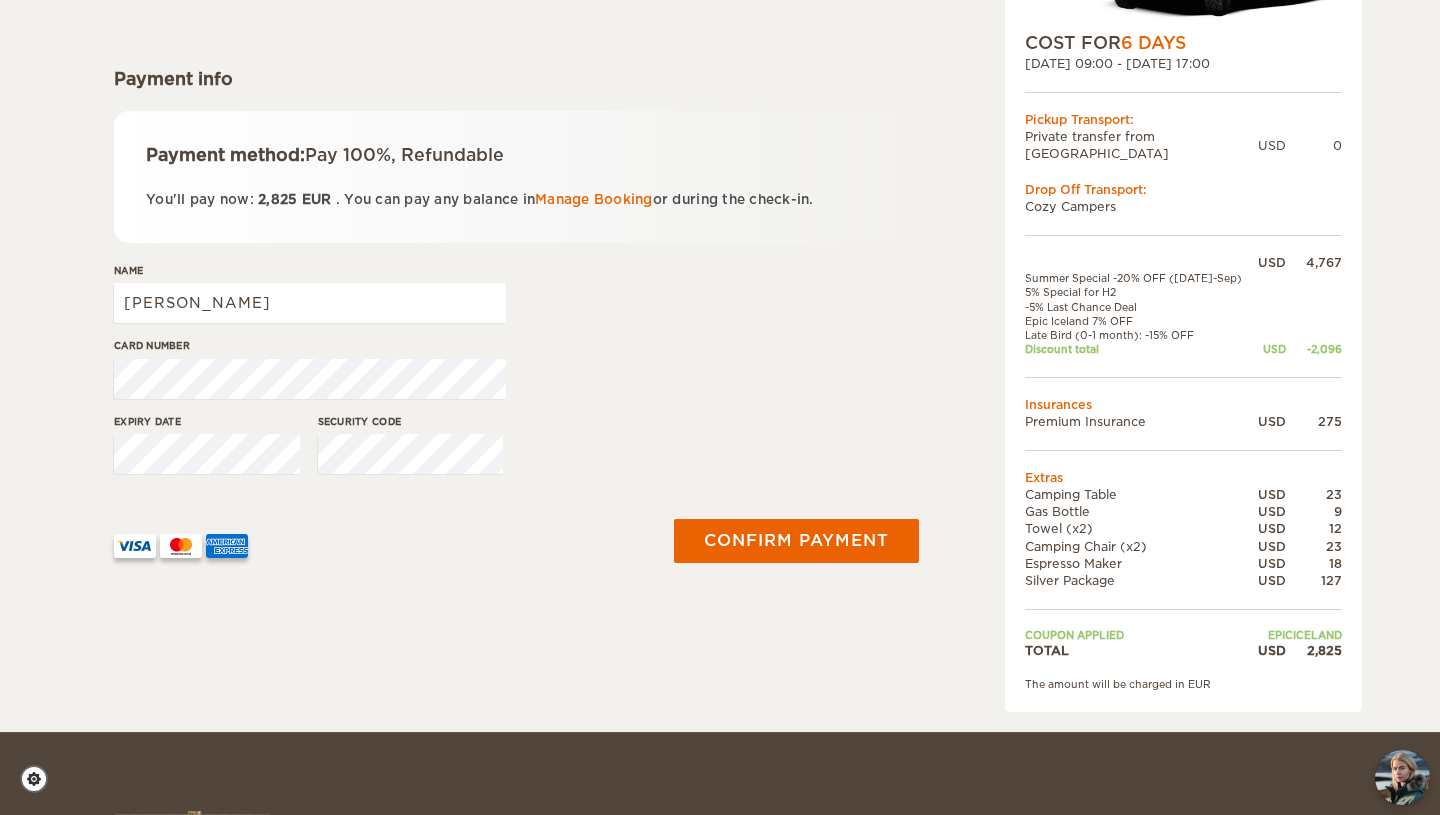 scroll, scrollTop: 183, scrollLeft: 0, axis: vertical 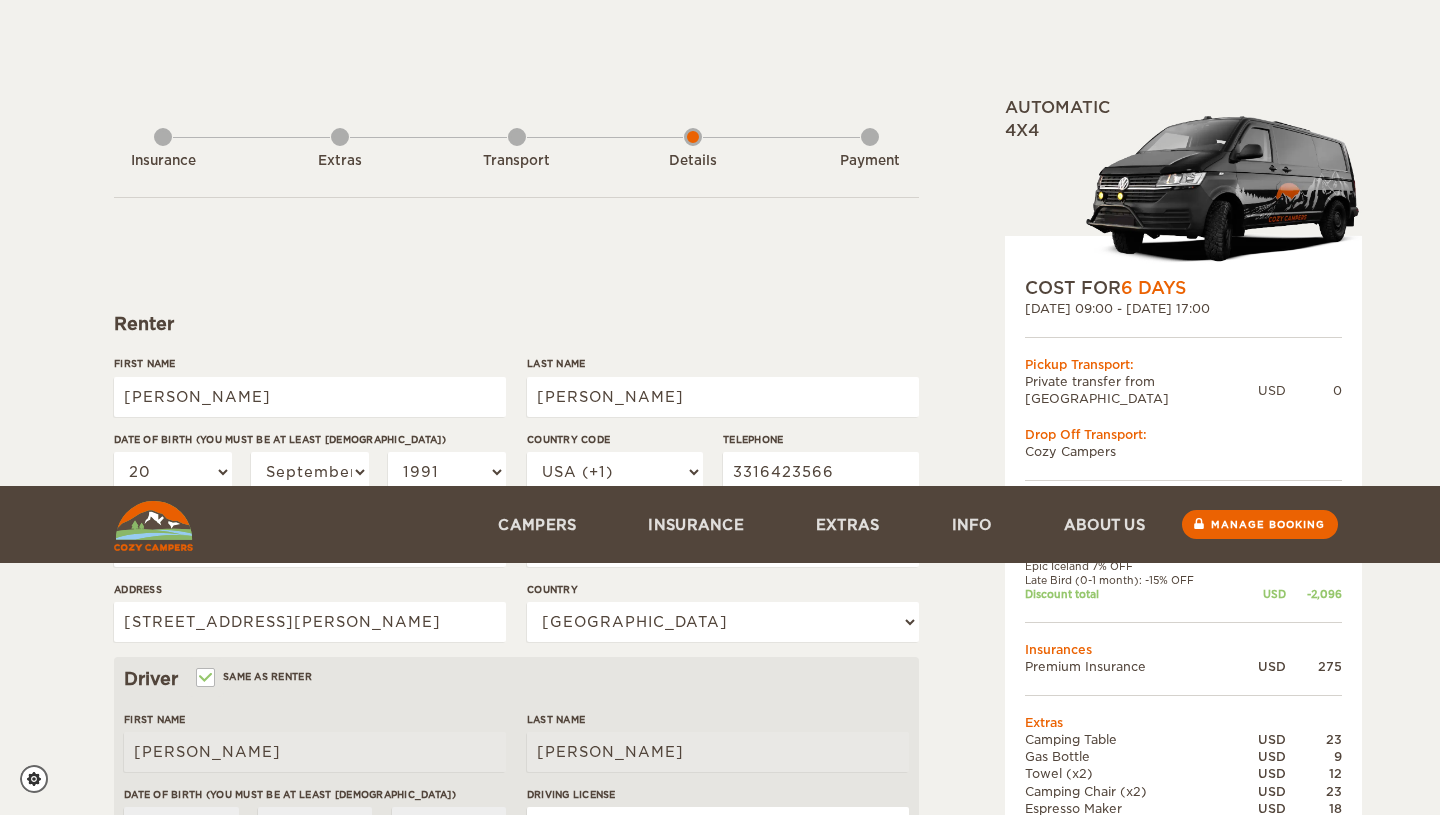 select on "20" 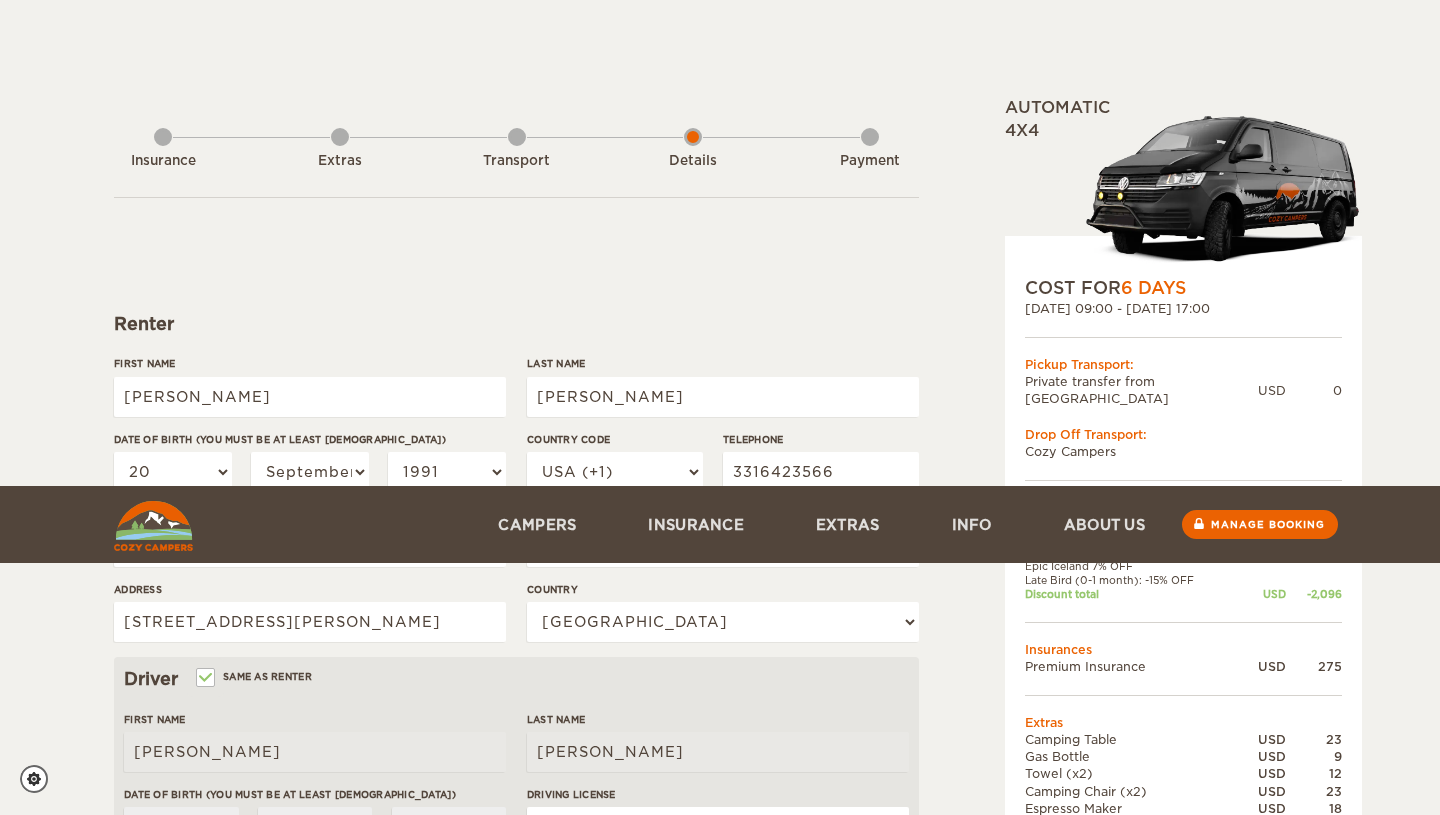 select on "09" 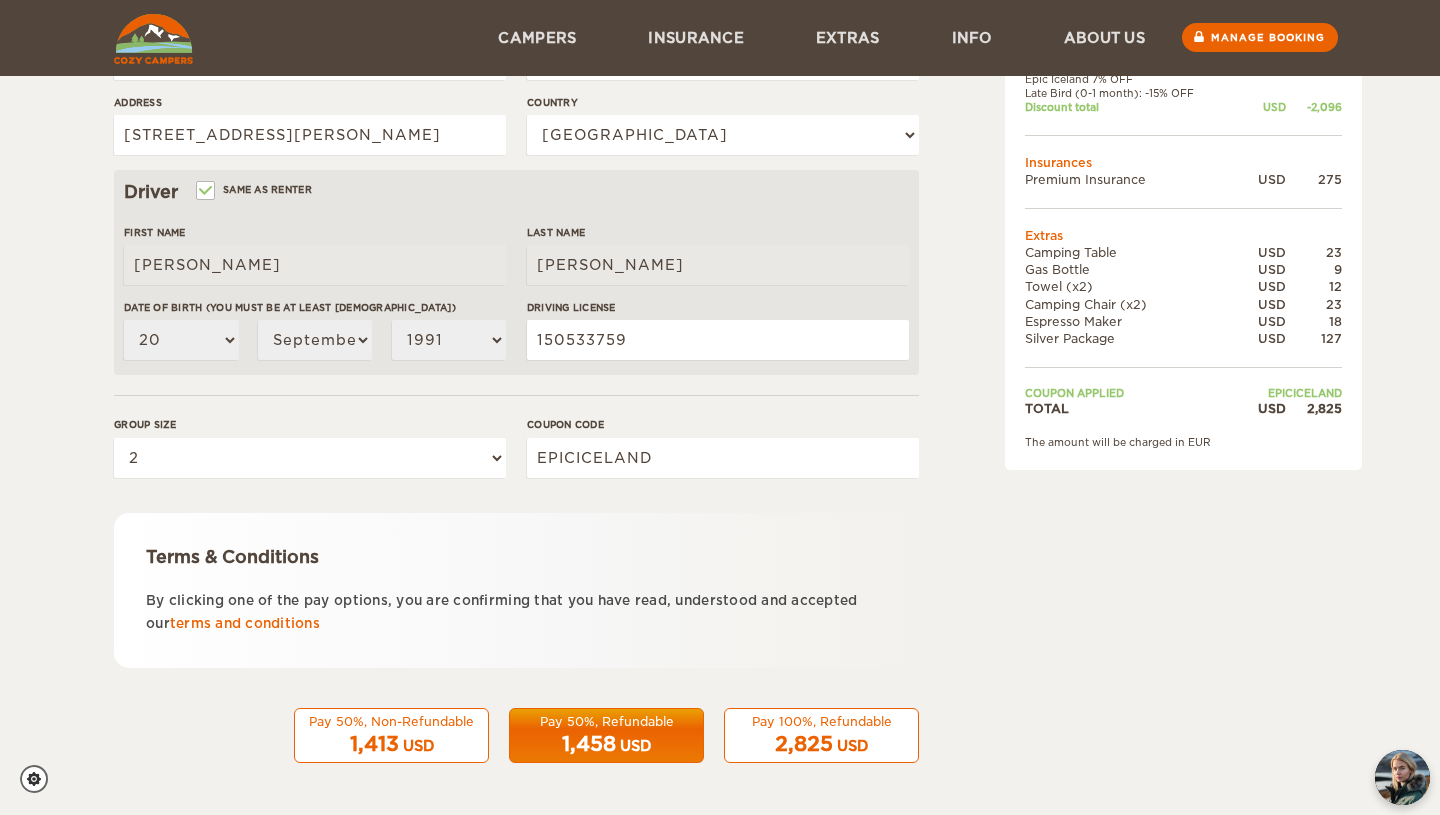 click on "USD" at bounding box center [635, 746] 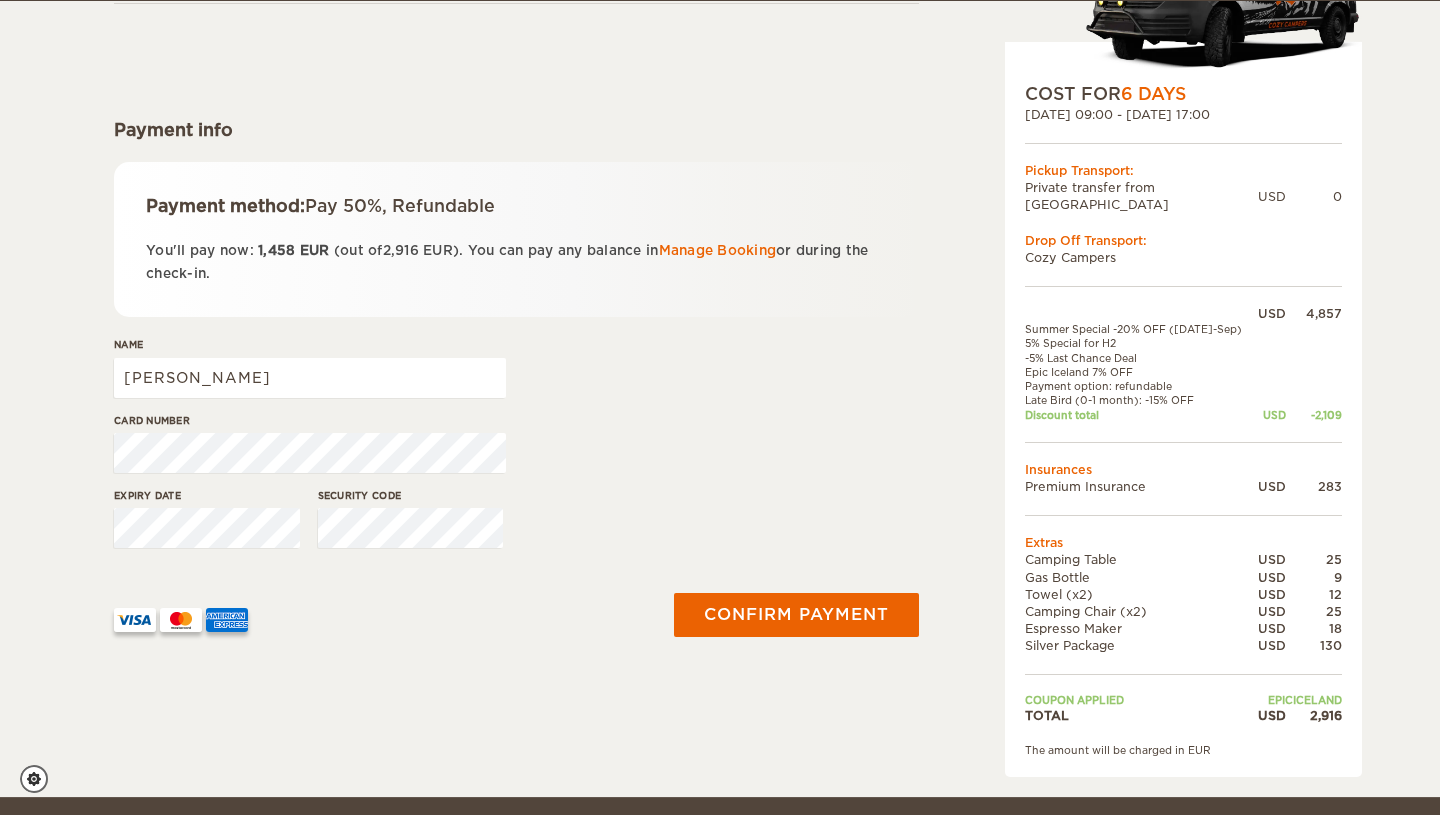 scroll, scrollTop: 195, scrollLeft: 0, axis: vertical 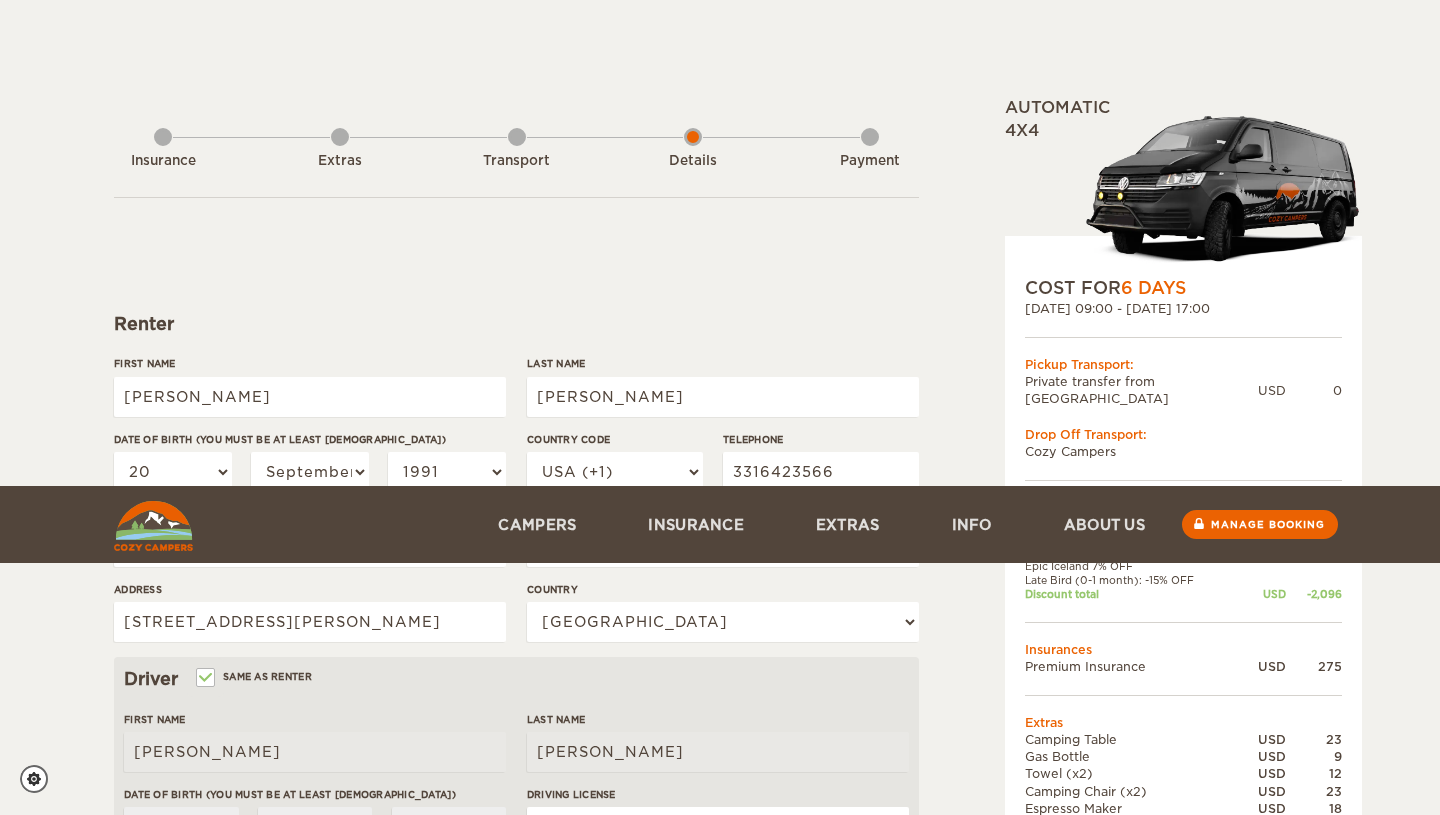 select on "20" 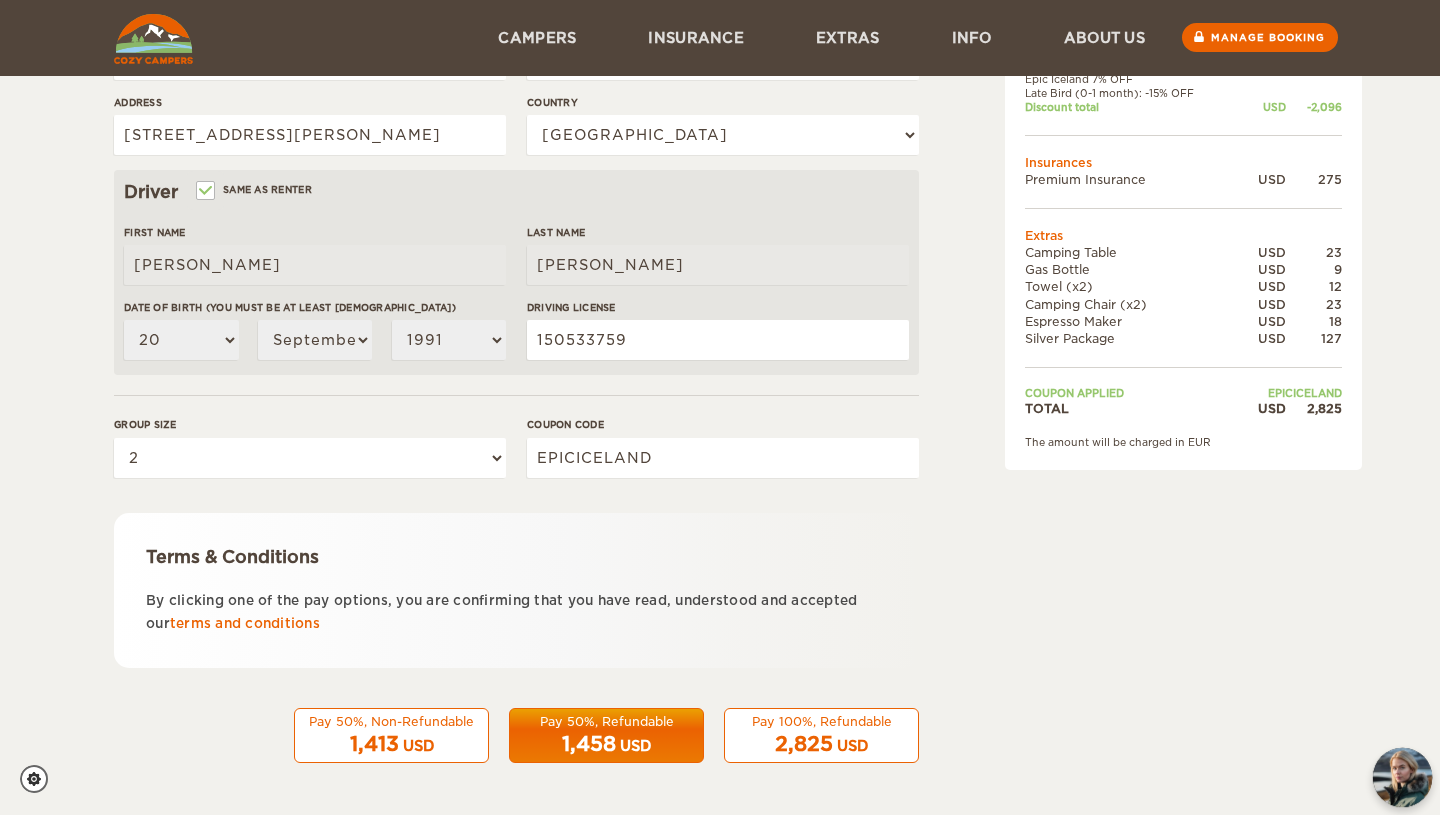 click at bounding box center [1402, 777] 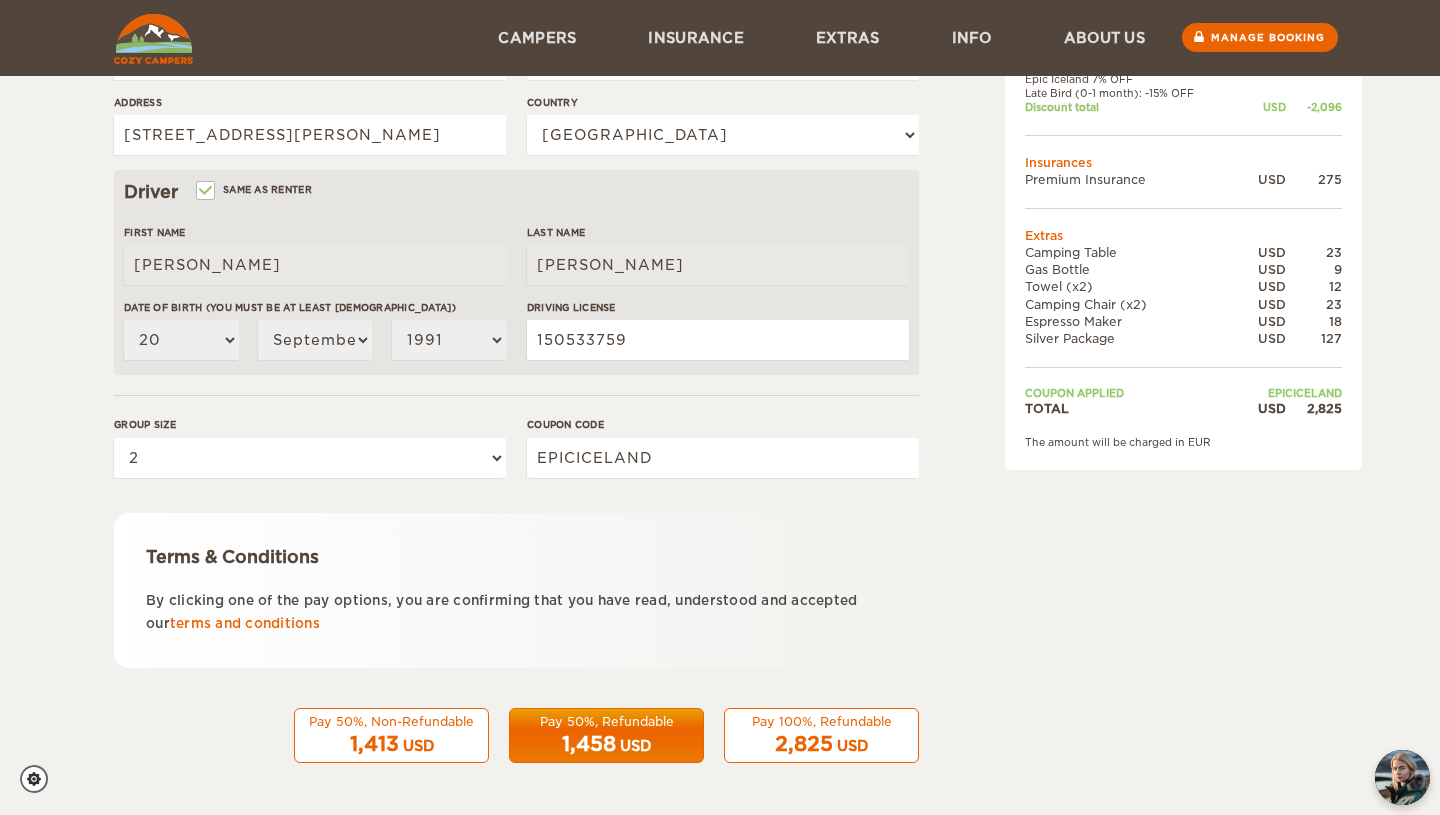 click on "2,825
USD" at bounding box center (821, 744) 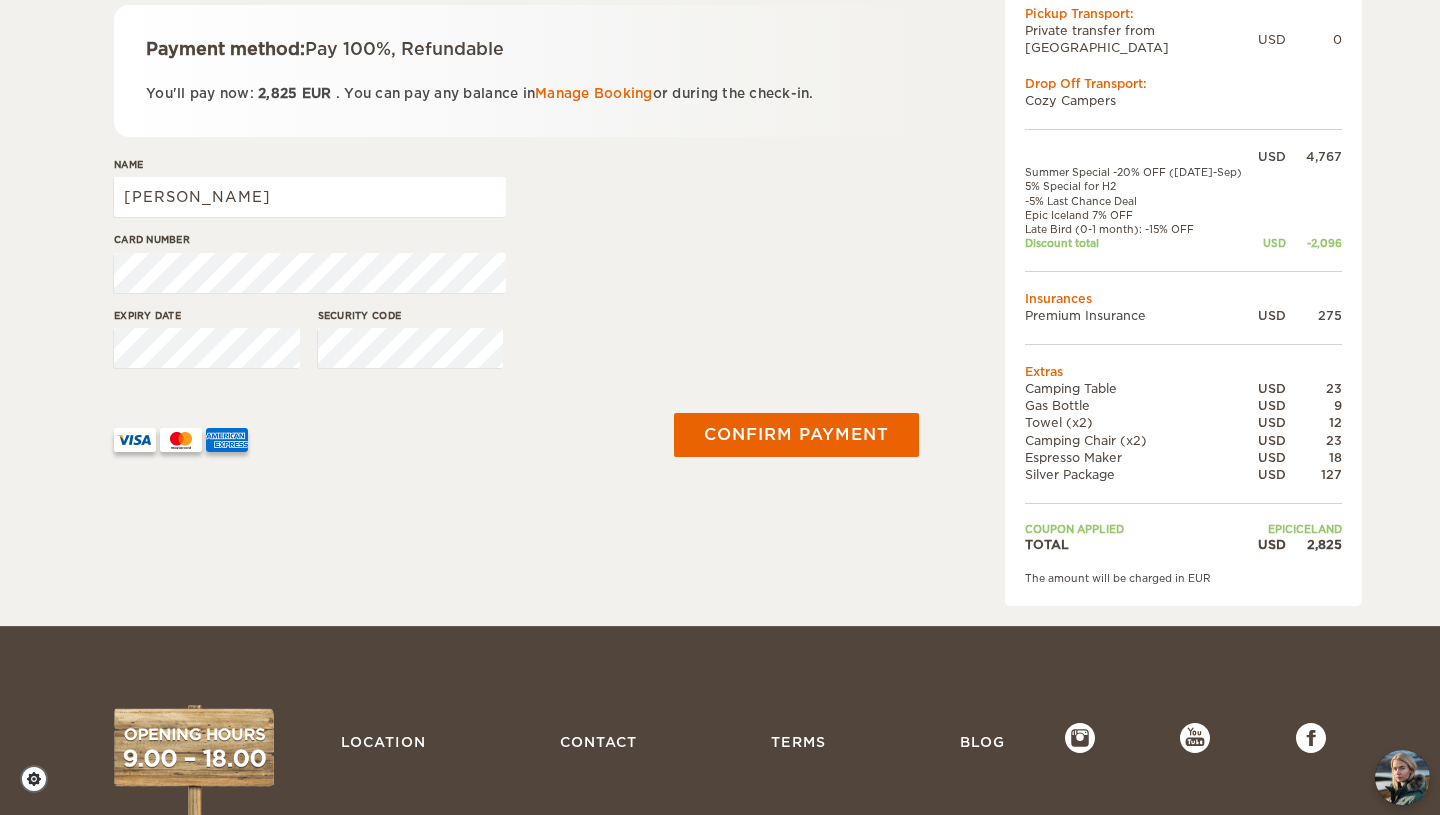 scroll, scrollTop: 350, scrollLeft: 0, axis: vertical 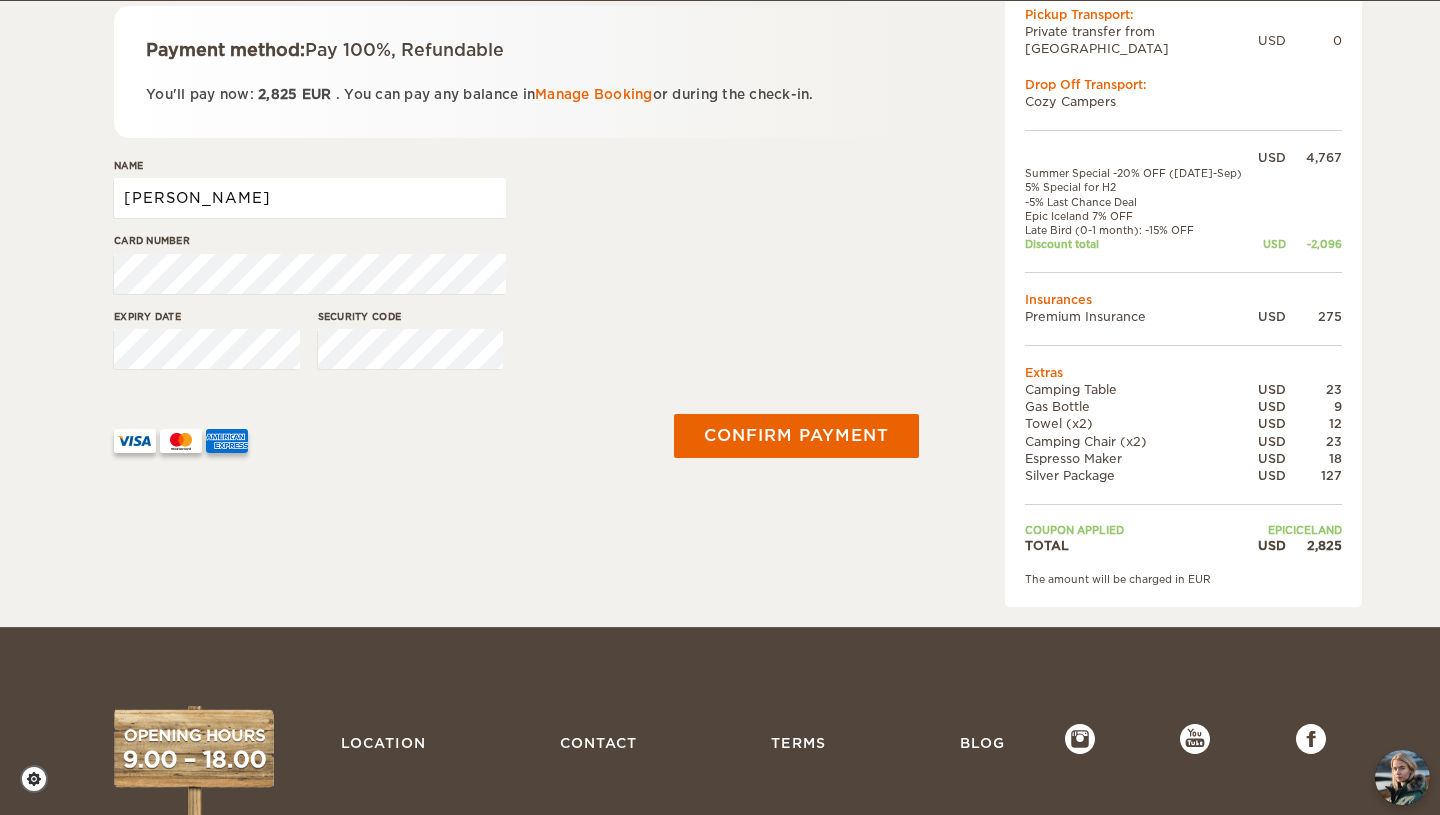 click on "Patrick" at bounding box center (310, 198) 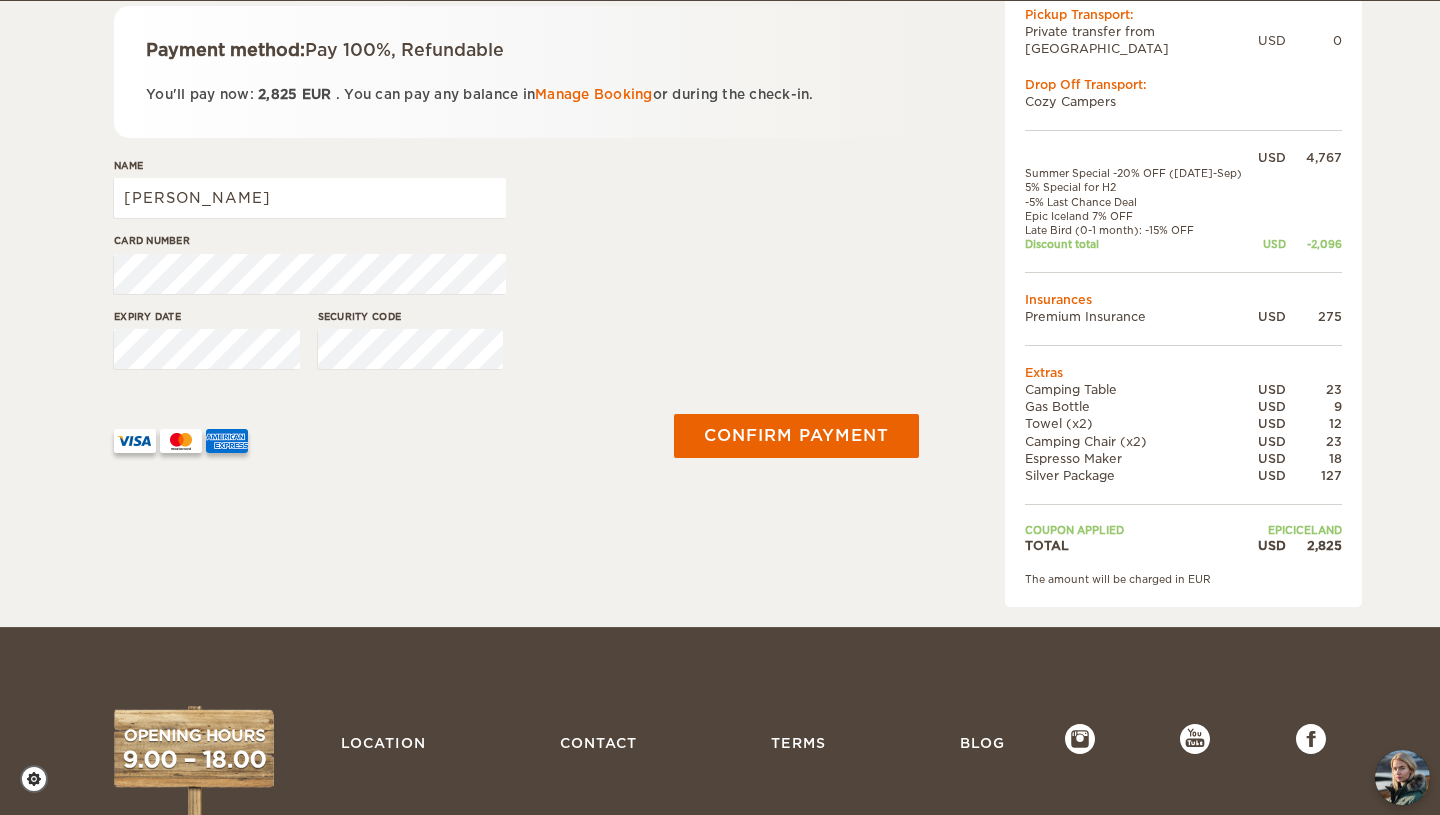 click on "Payment info
Payment method:  Pay 100%, Refundable
You'll pay now:
2,825
EUR 				 . You can pay any balance in  Manage Booking  or during the check-in.
Name
Patrick Wedolowski
Card number
Expiry date
Security code
Confirm payment" at bounding box center [516, 167] 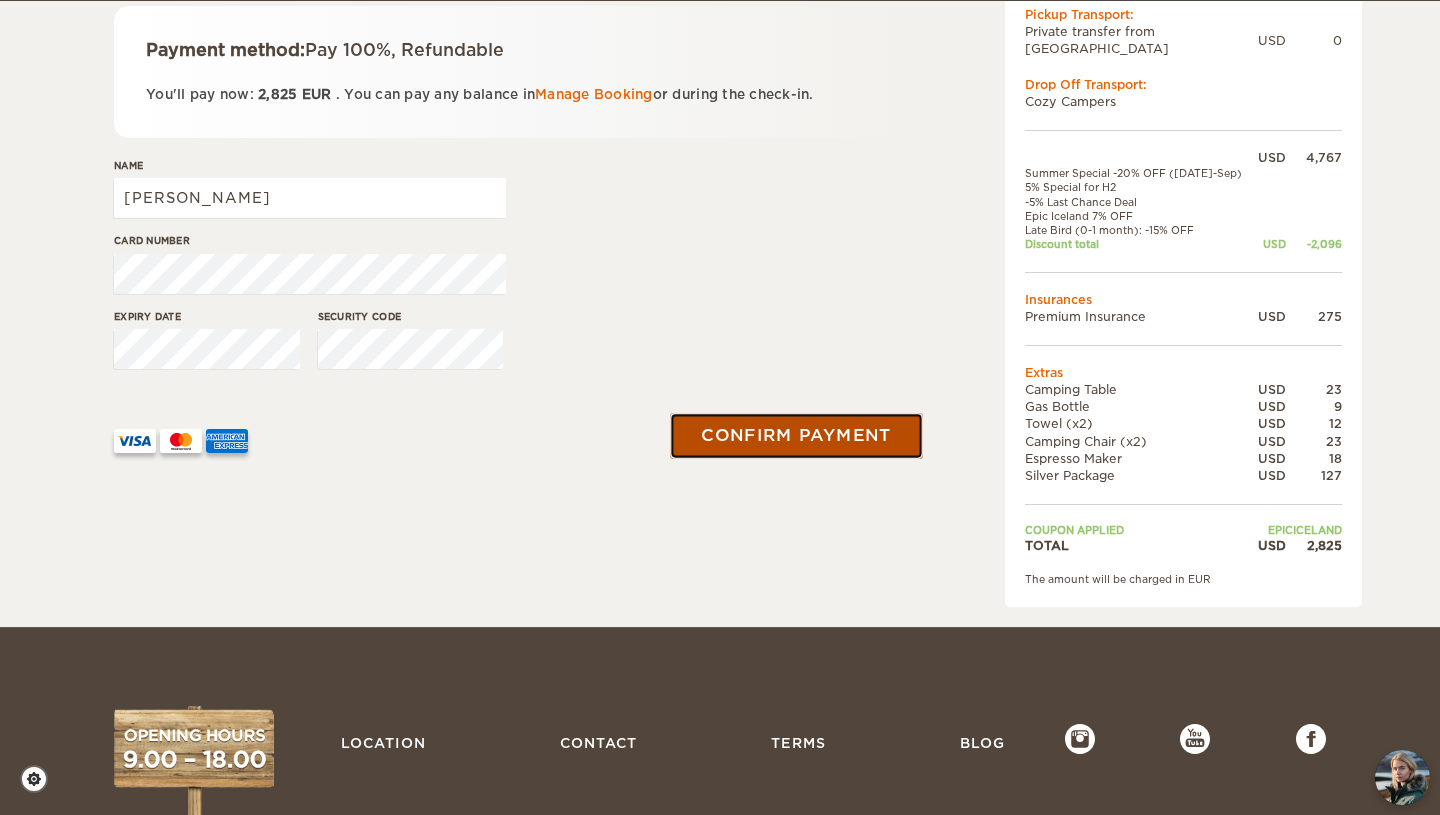 click on "Confirm payment" at bounding box center [796, 435] 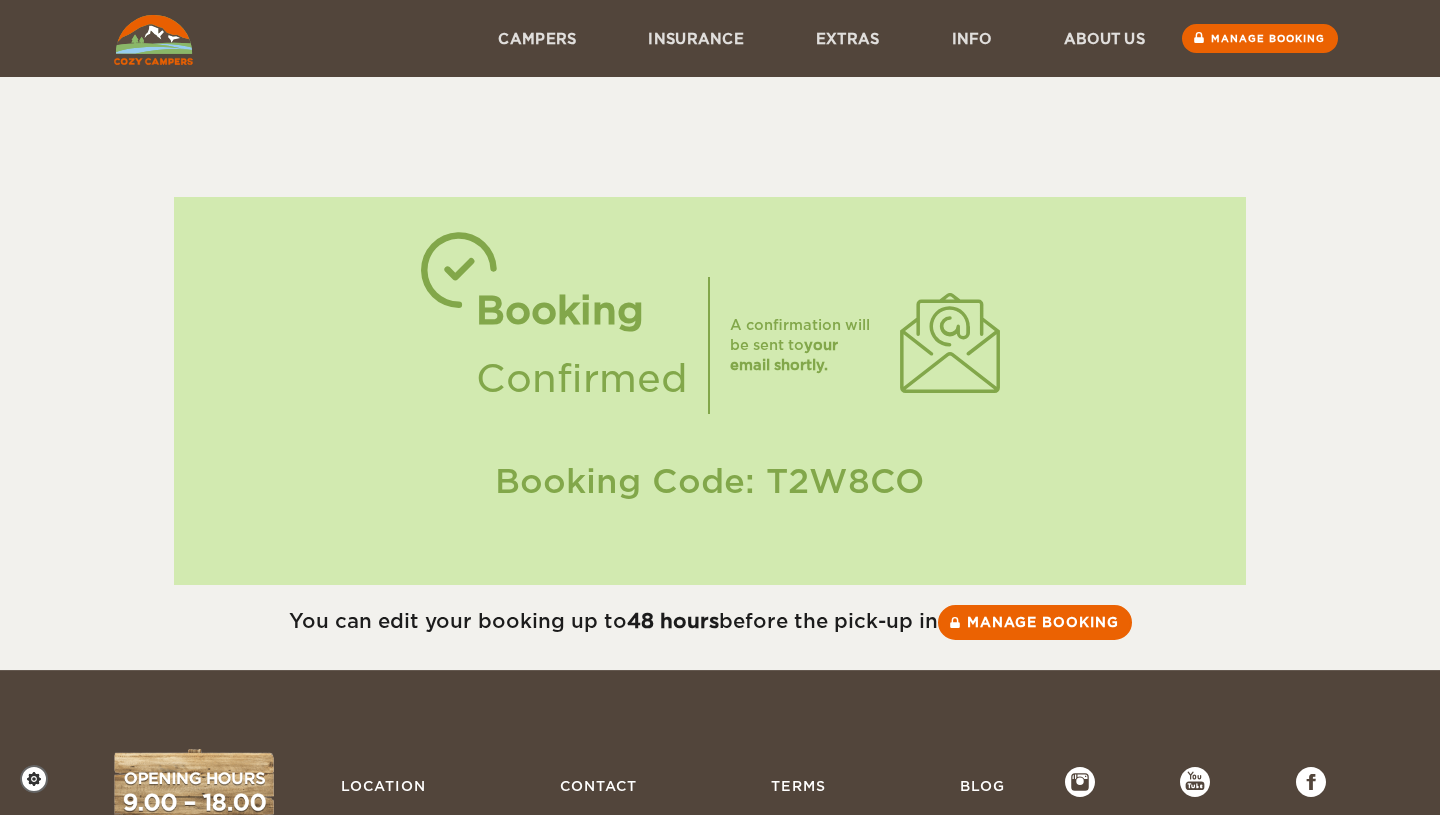 scroll, scrollTop: 0, scrollLeft: 0, axis: both 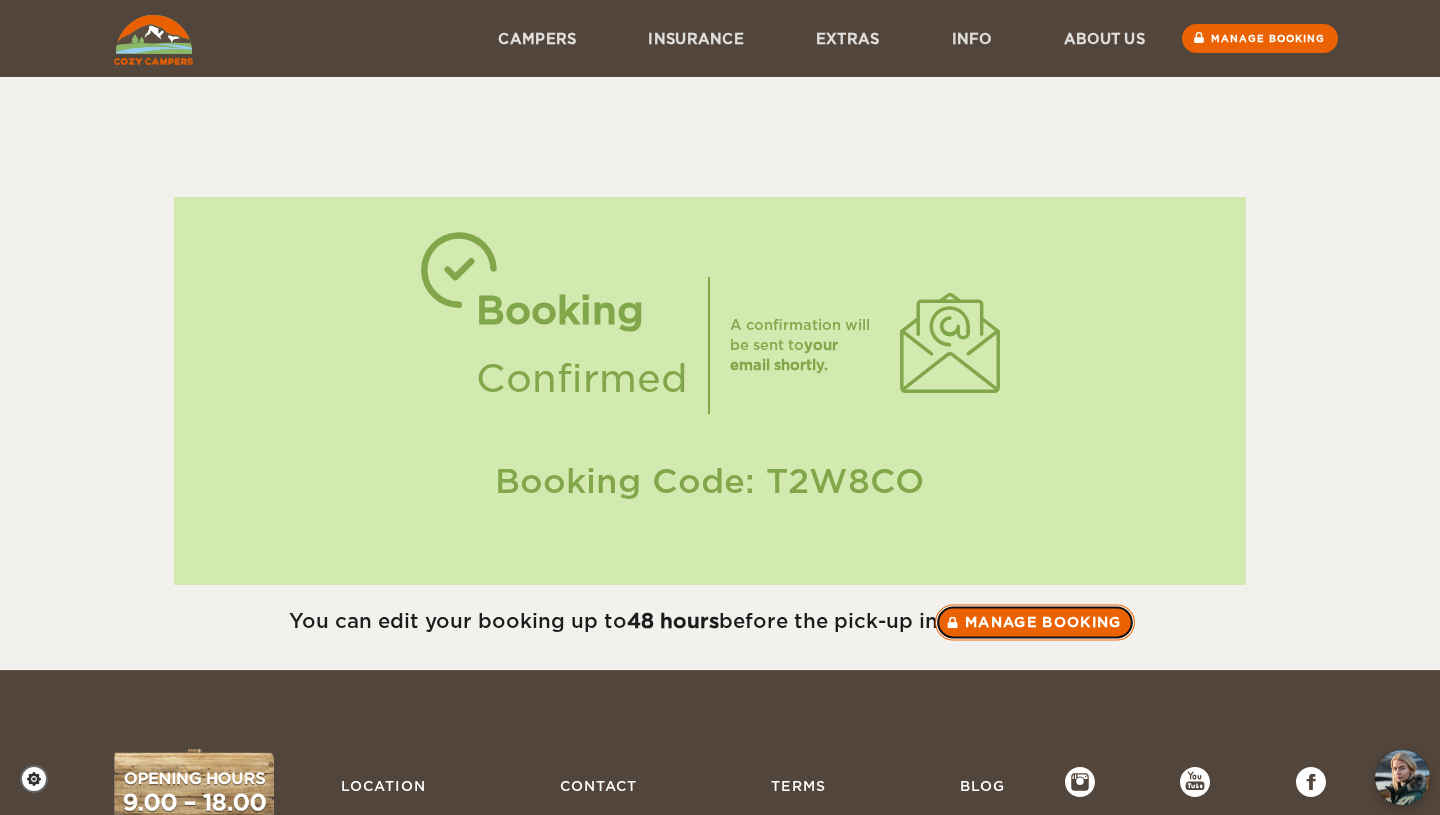 click on "Manage booking" at bounding box center (1035, 622) 